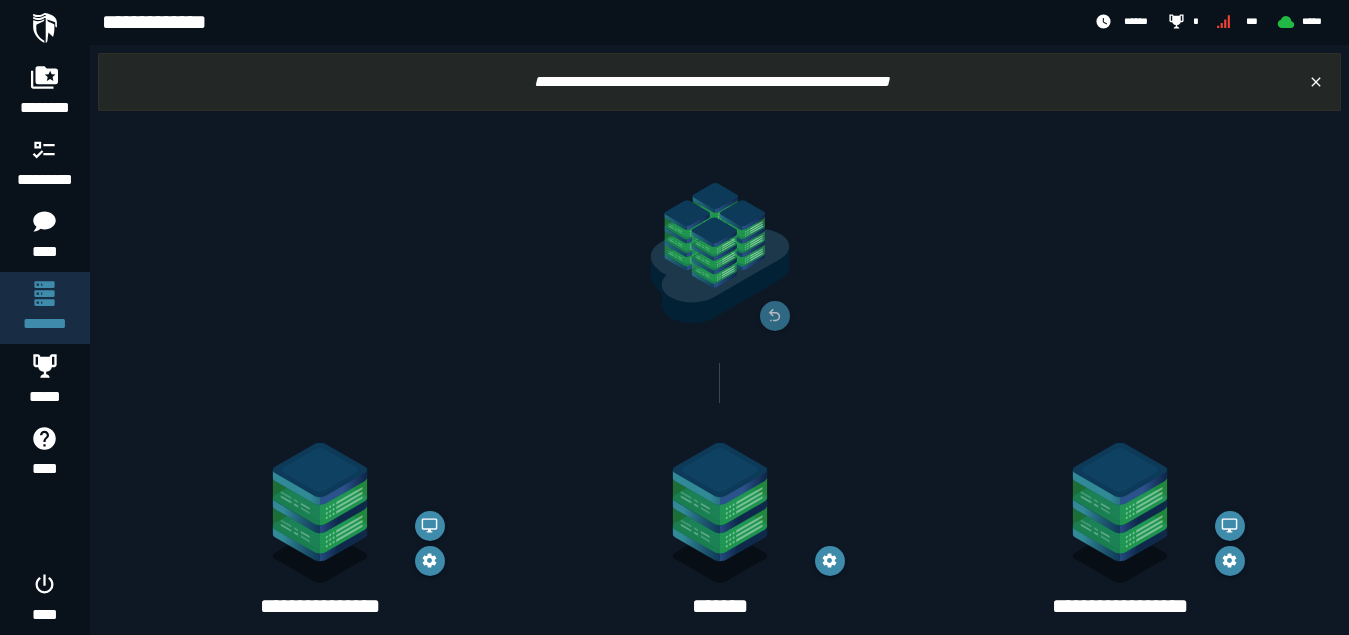 scroll, scrollTop: 0, scrollLeft: 0, axis: both 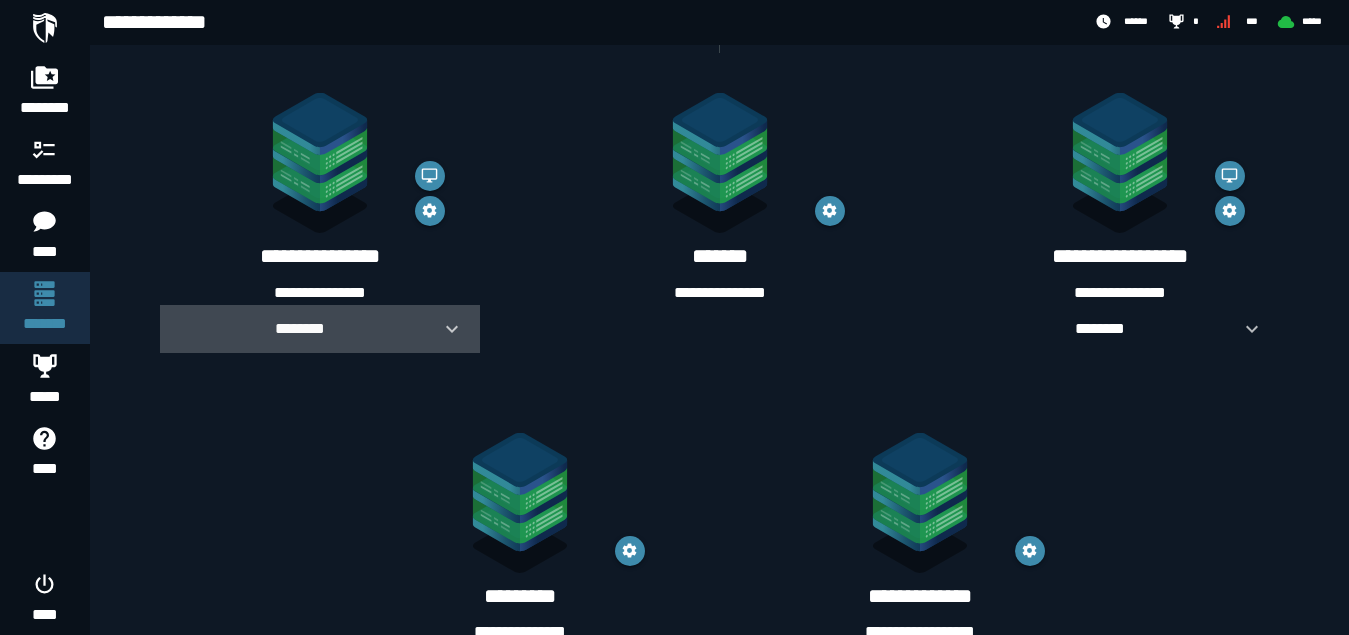 click 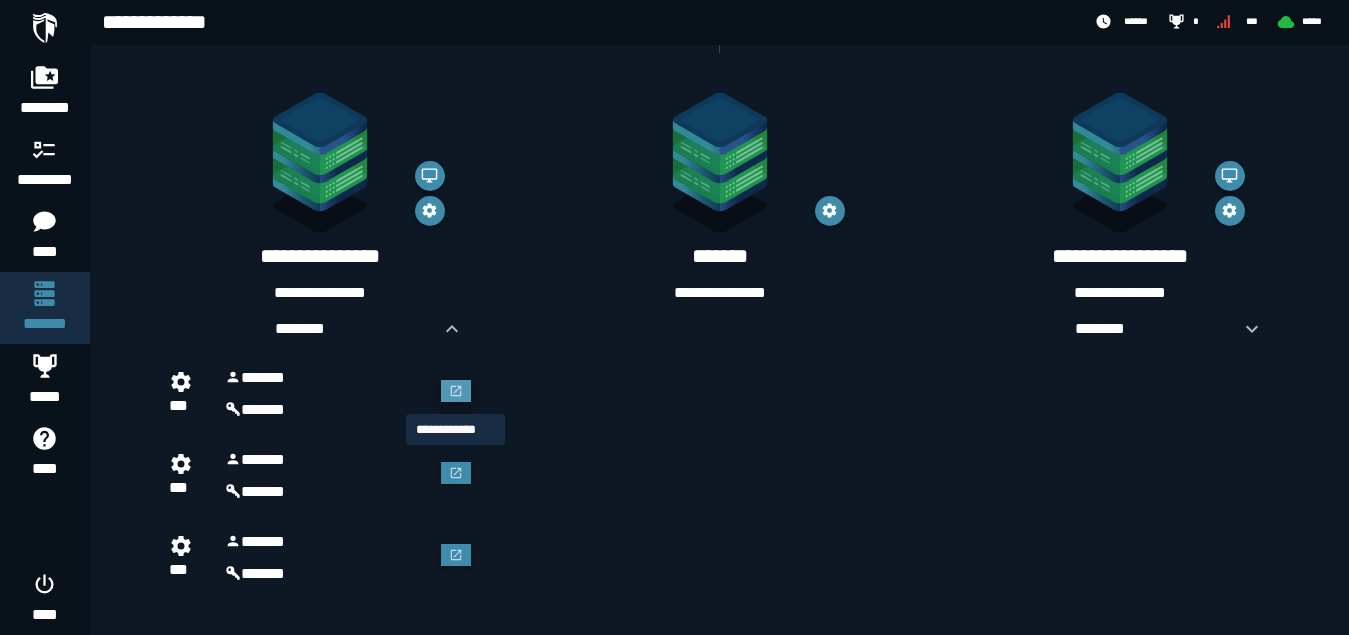 click 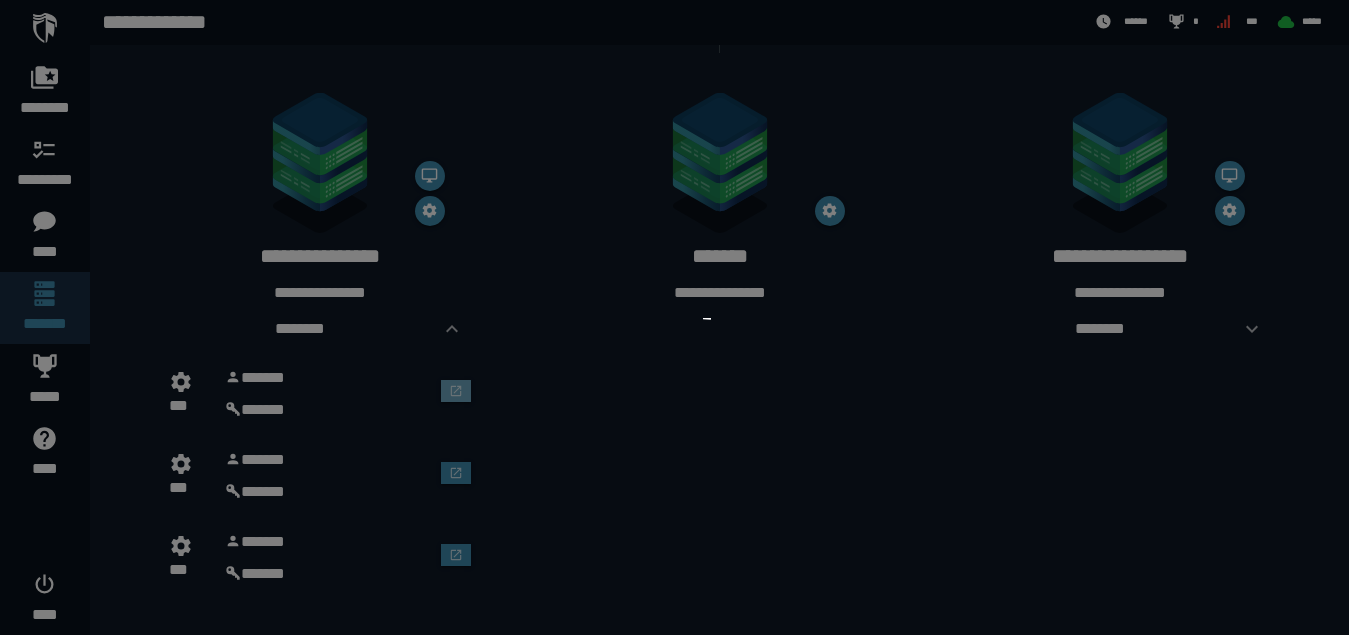 scroll, scrollTop: 0, scrollLeft: 0, axis: both 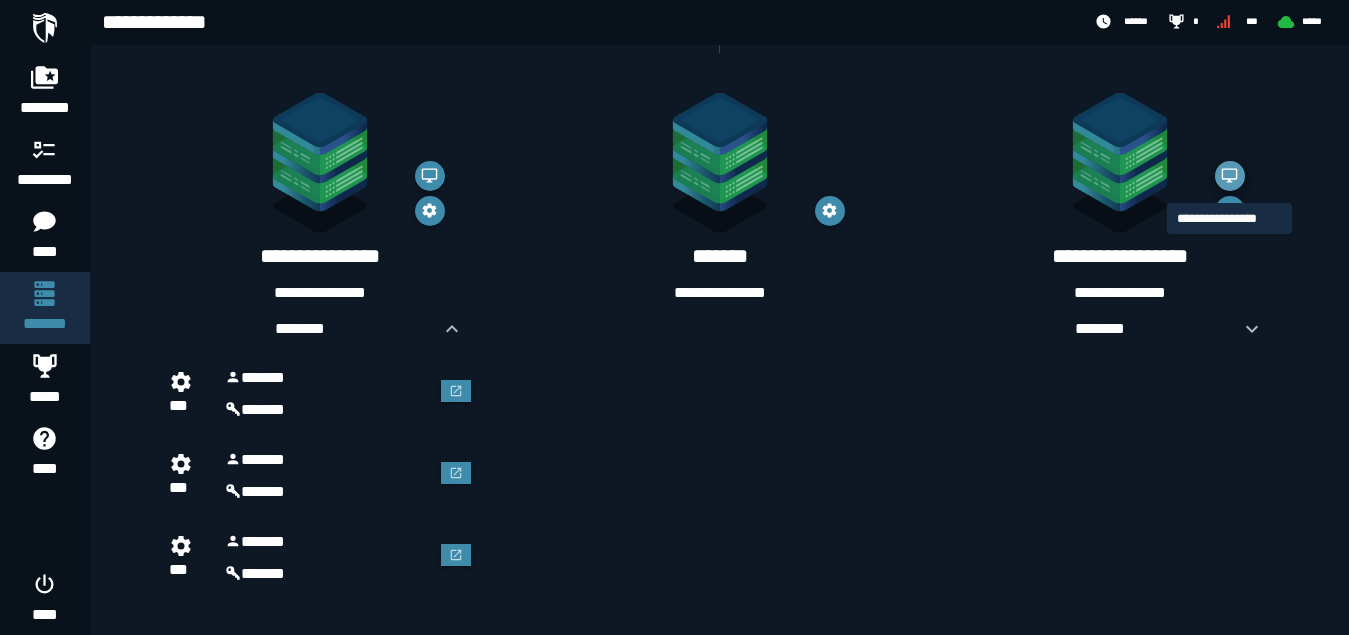 click 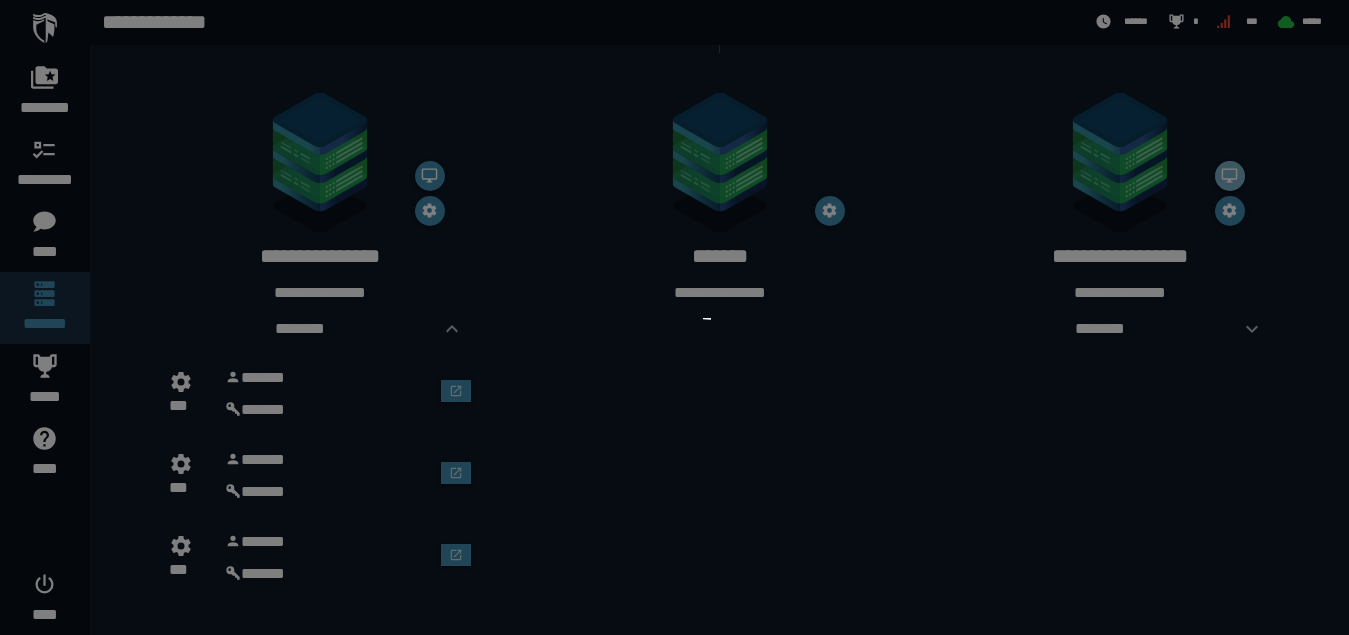 scroll, scrollTop: 0, scrollLeft: 0, axis: both 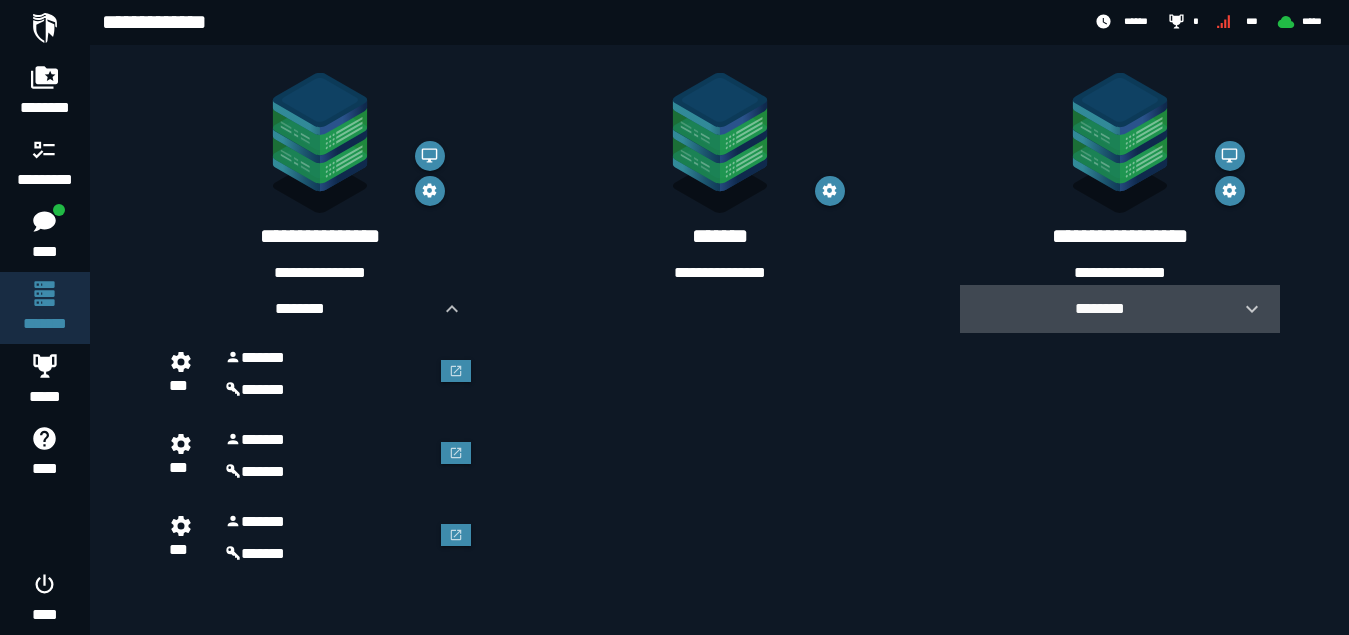 click 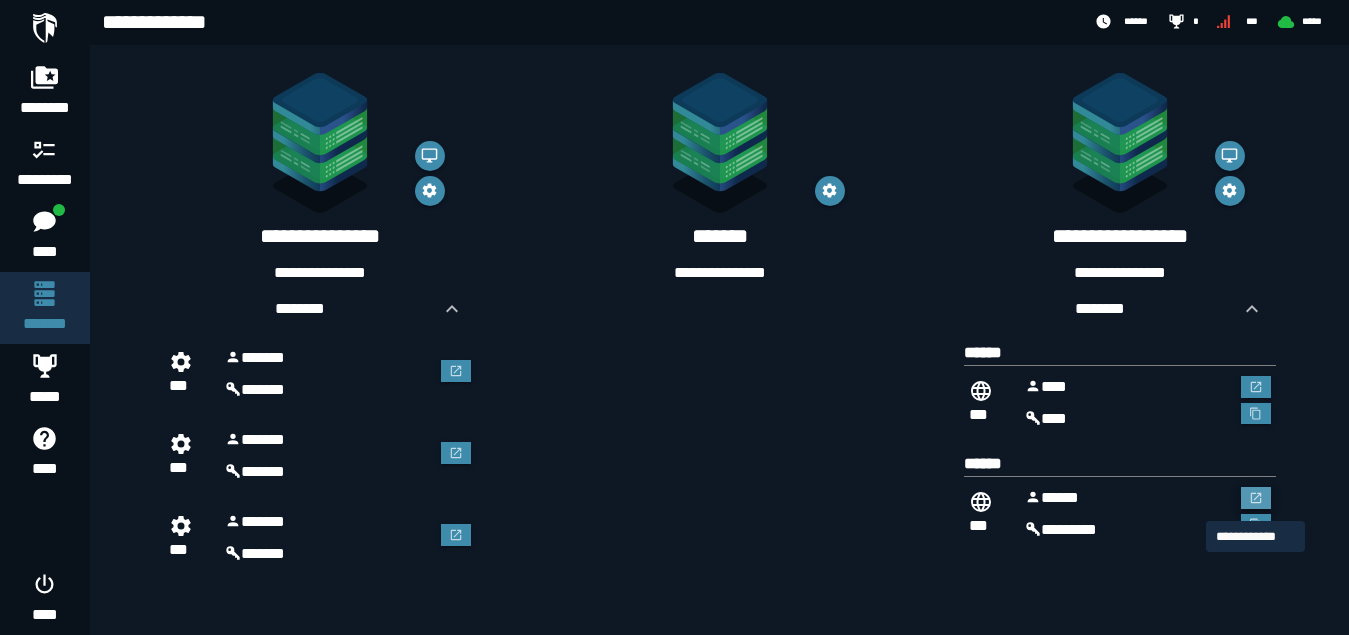 click 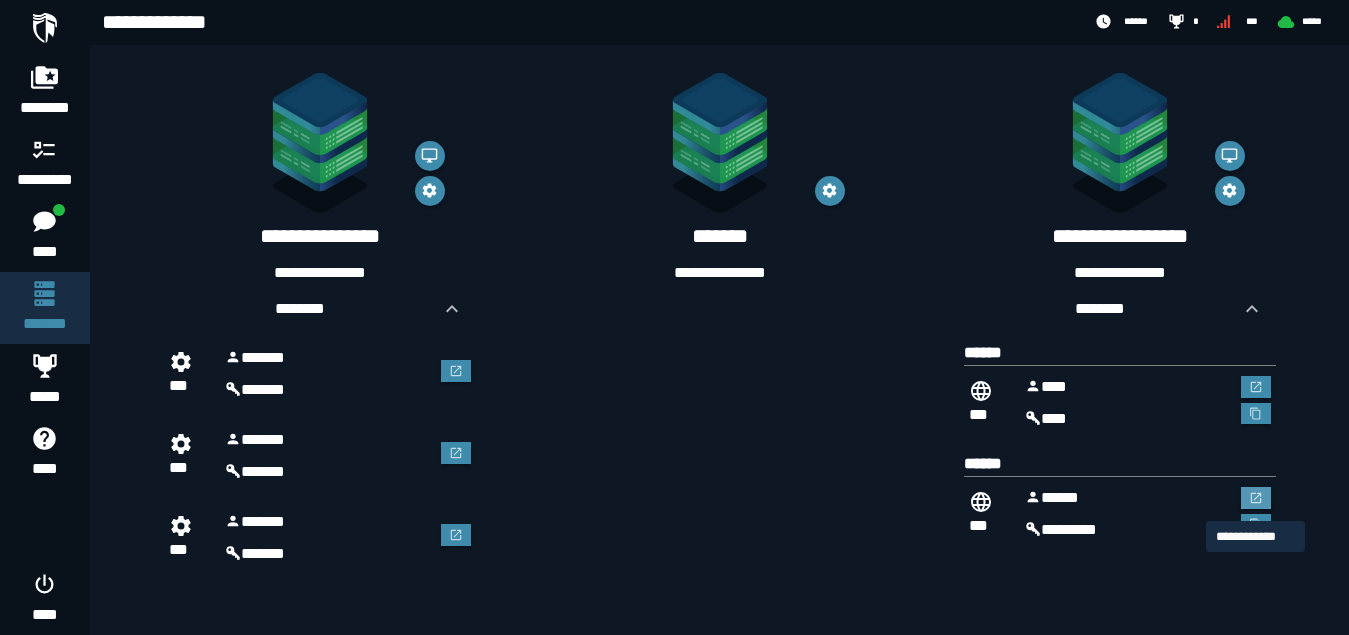 scroll, scrollTop: 0, scrollLeft: 0, axis: both 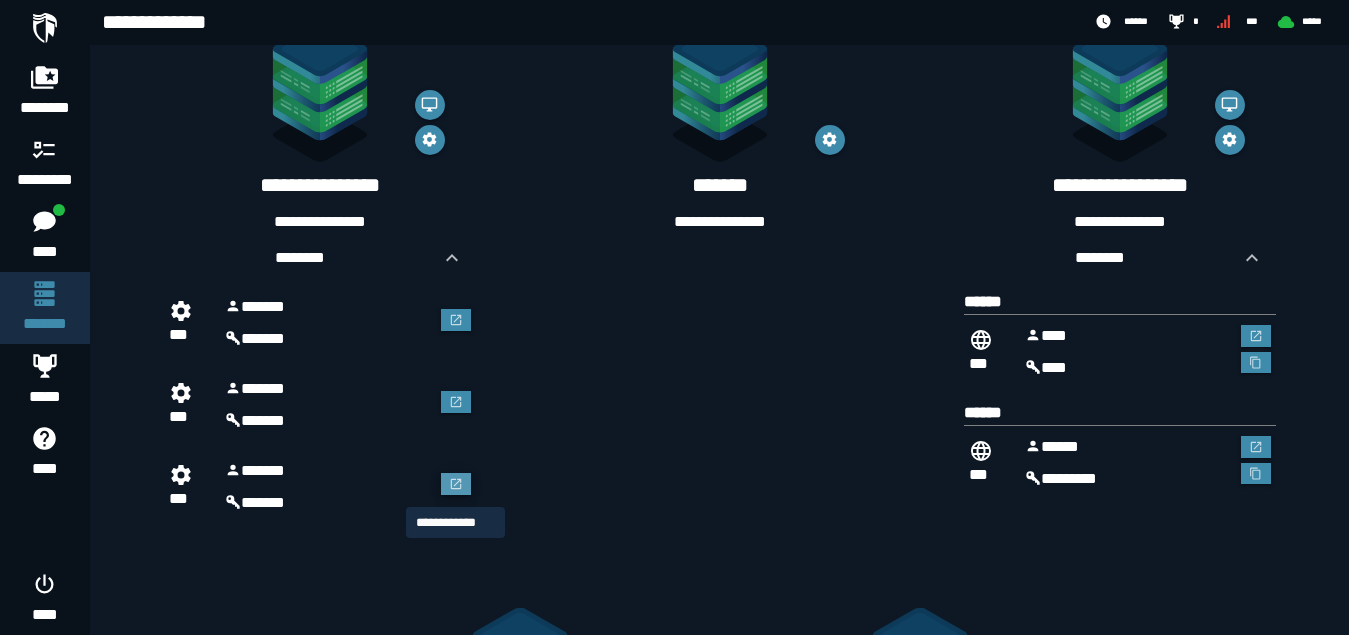 click at bounding box center (456, 484) 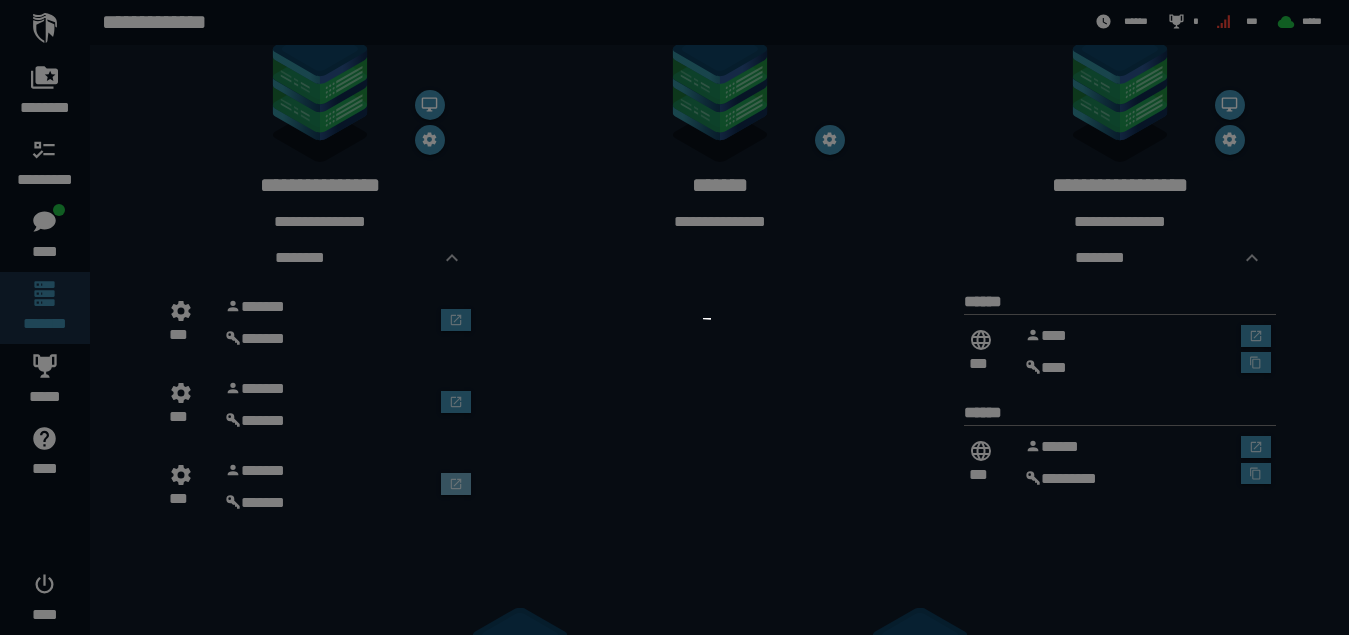 scroll, scrollTop: 0, scrollLeft: 0, axis: both 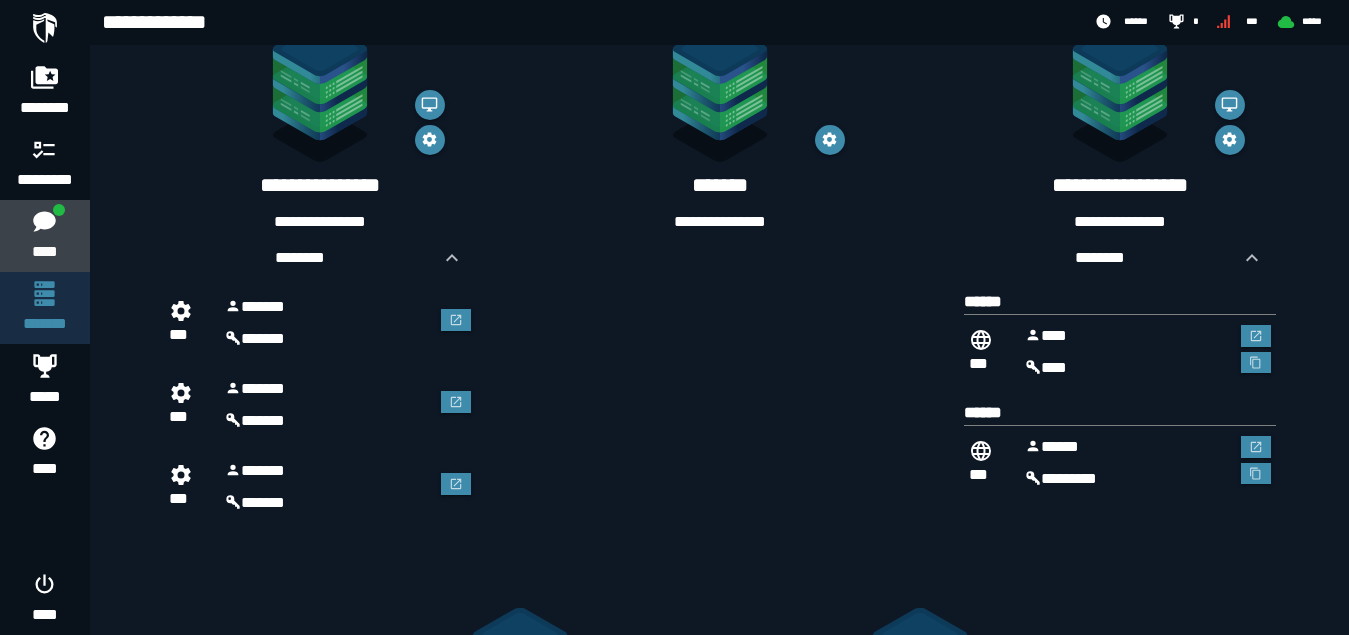click on "****" at bounding box center (44, 252) 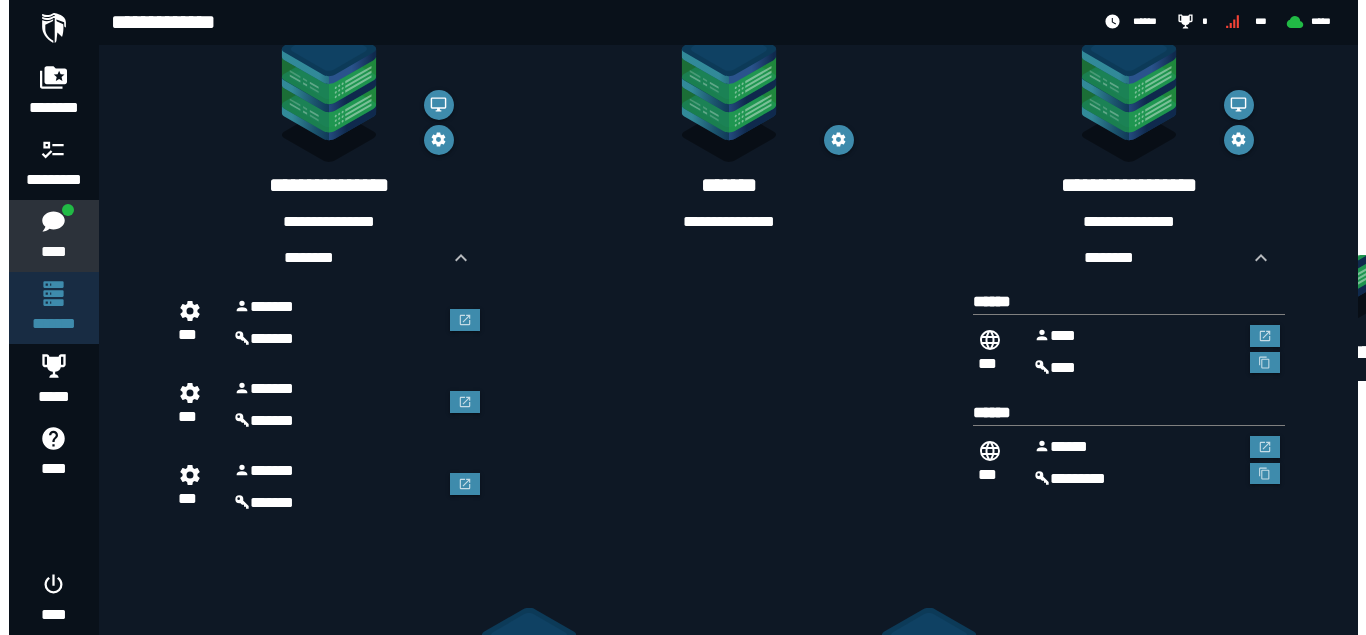 scroll, scrollTop: 0, scrollLeft: 0, axis: both 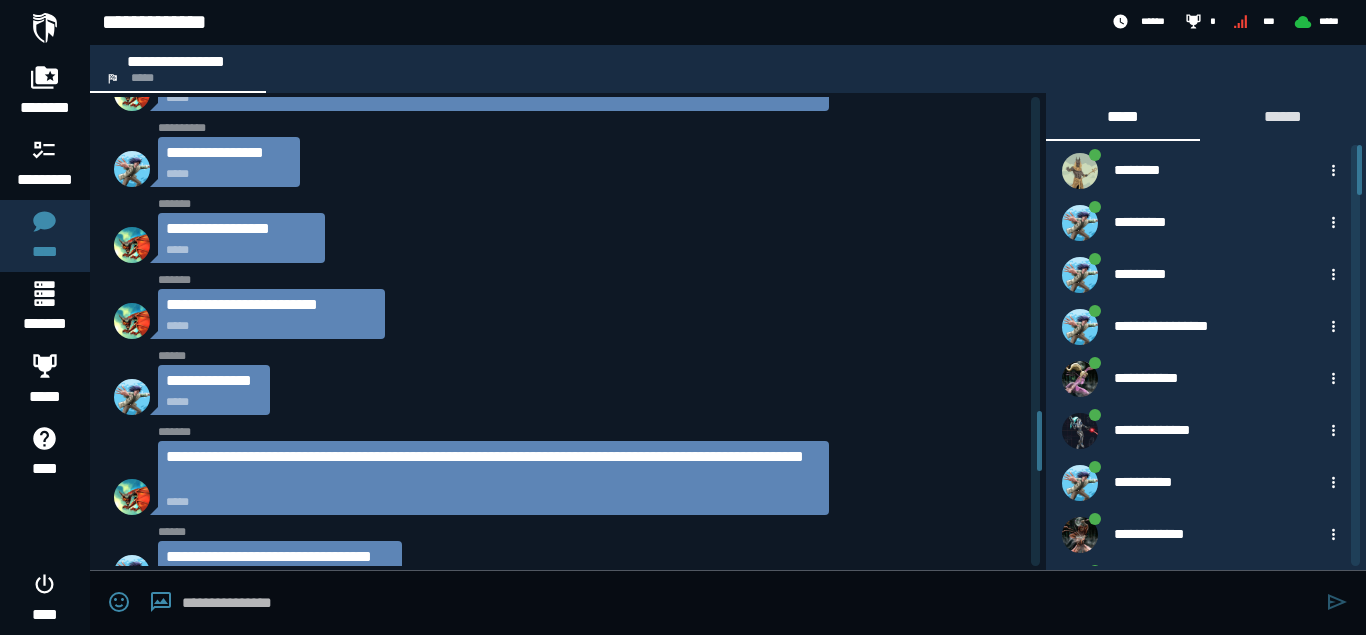 drag, startPoint x: 1041, startPoint y: 536, endPoint x: 1085, endPoint y: 441, distance: 104.69479 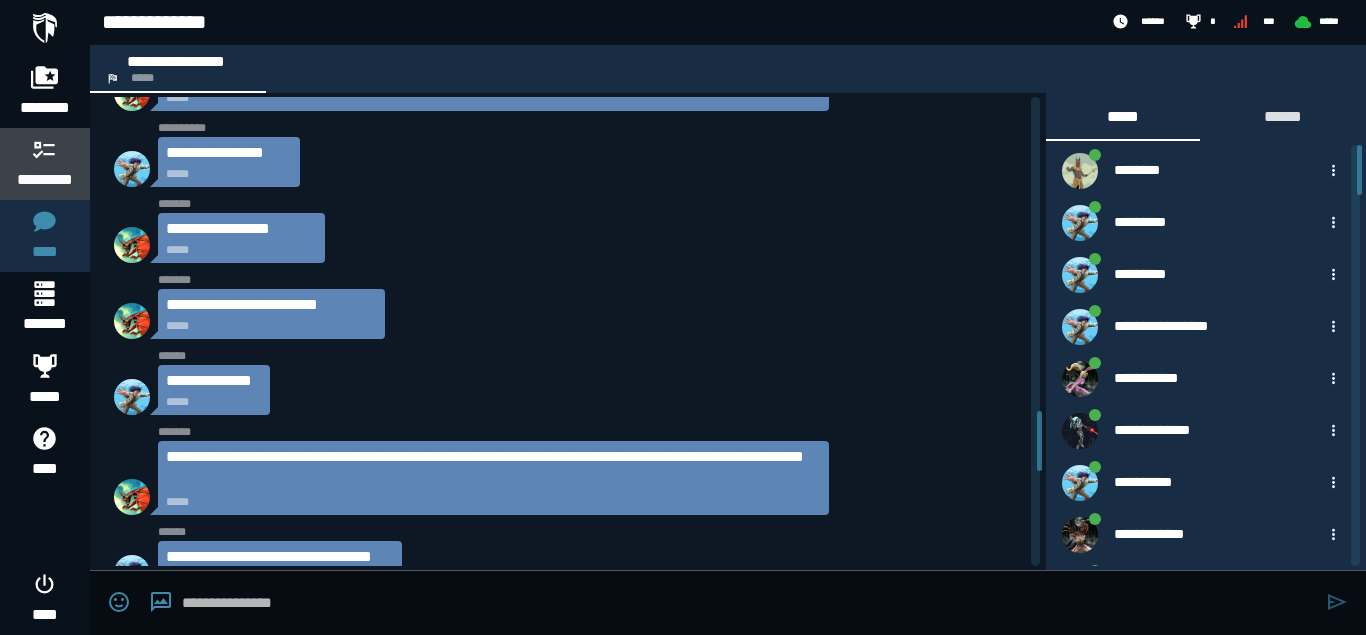 click at bounding box center (45, 149) 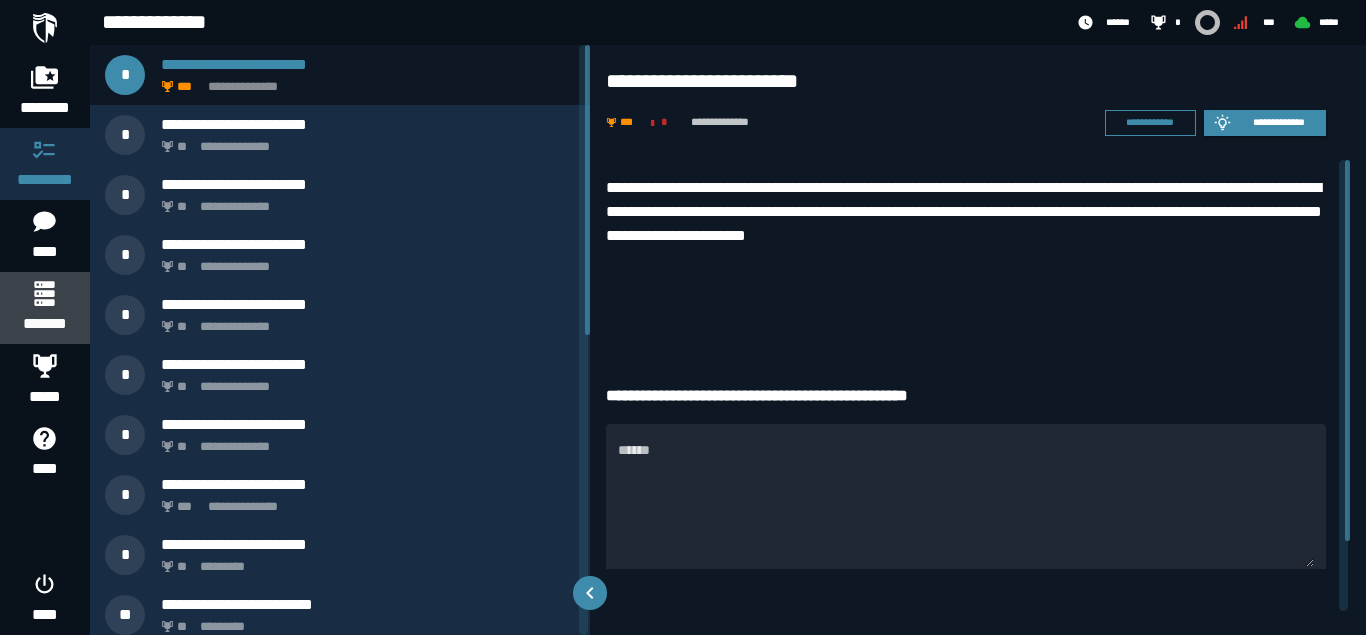 click on "*******" at bounding box center (44, 324) 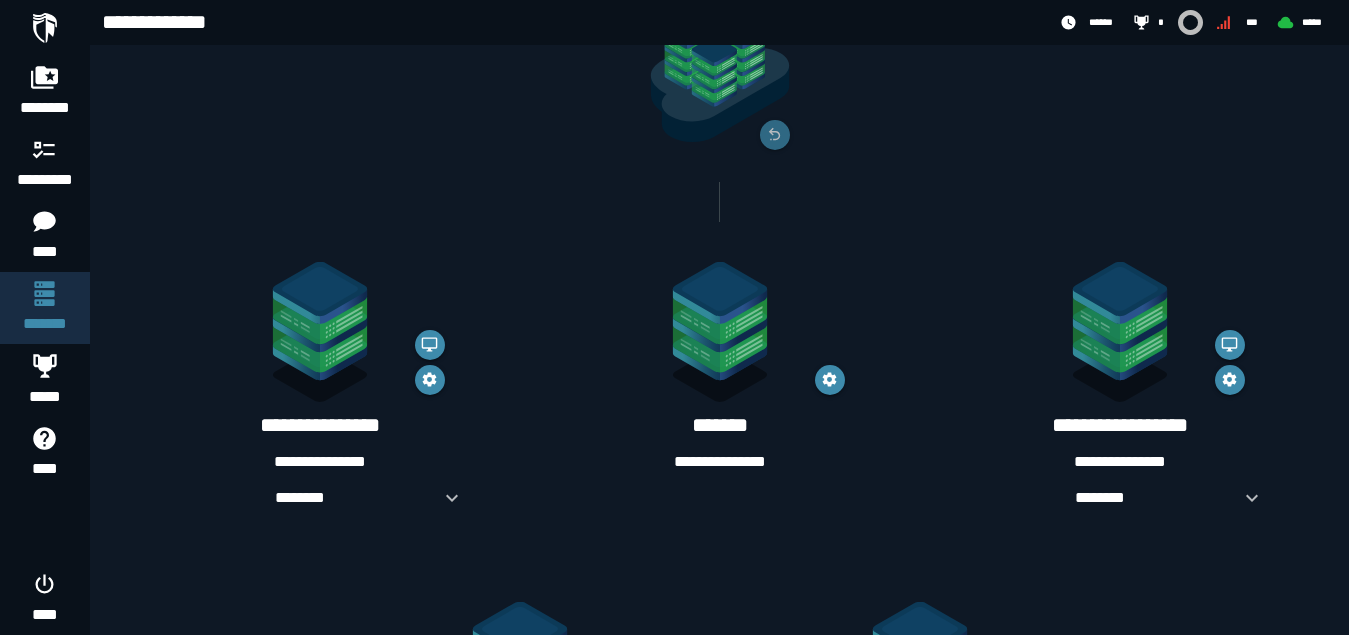 scroll, scrollTop: 281, scrollLeft: 0, axis: vertical 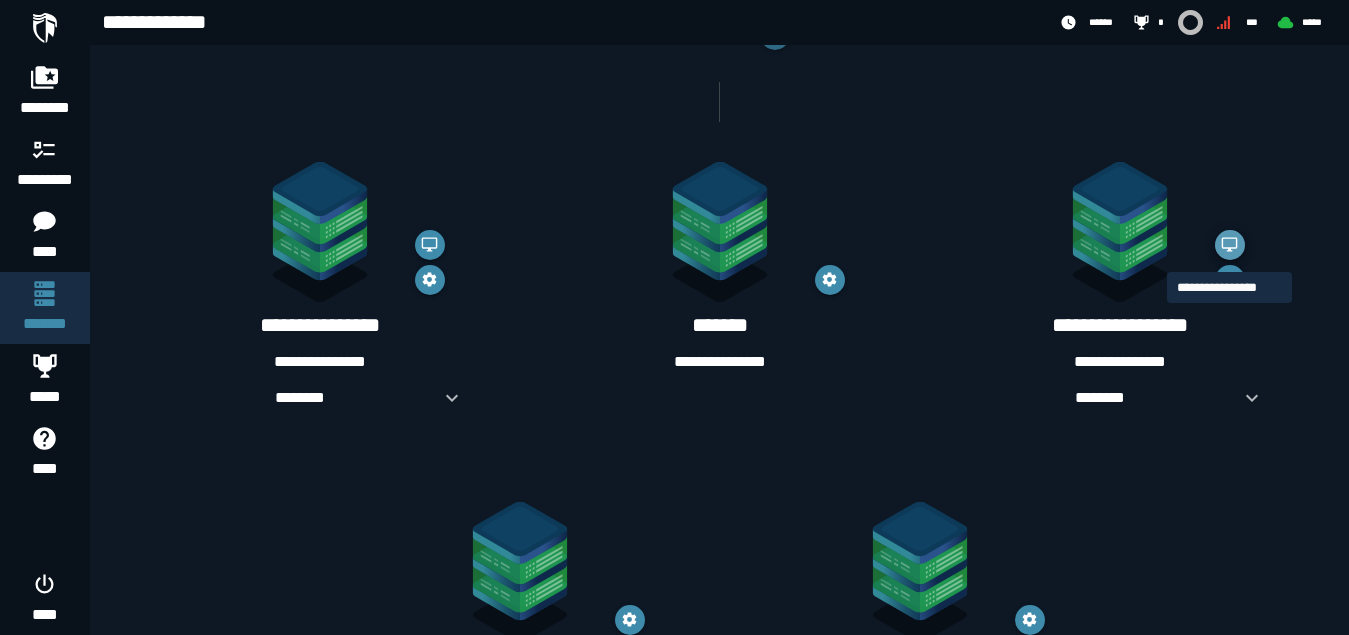 click 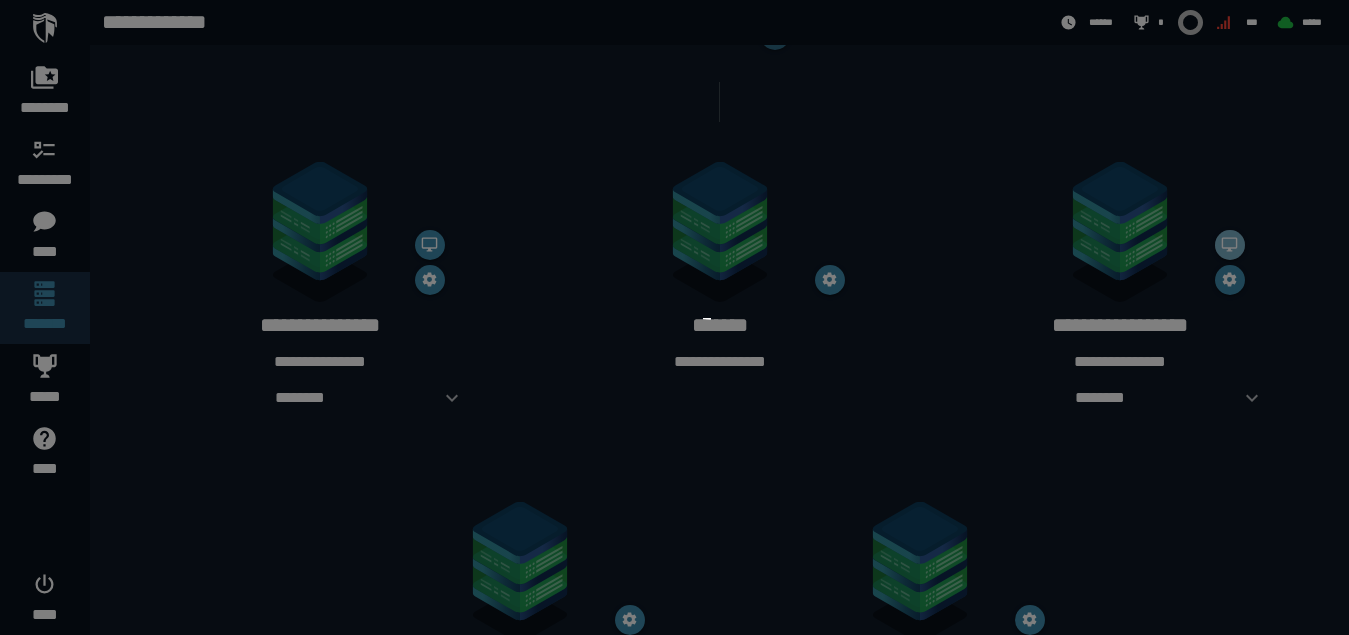 scroll, scrollTop: 0, scrollLeft: 0, axis: both 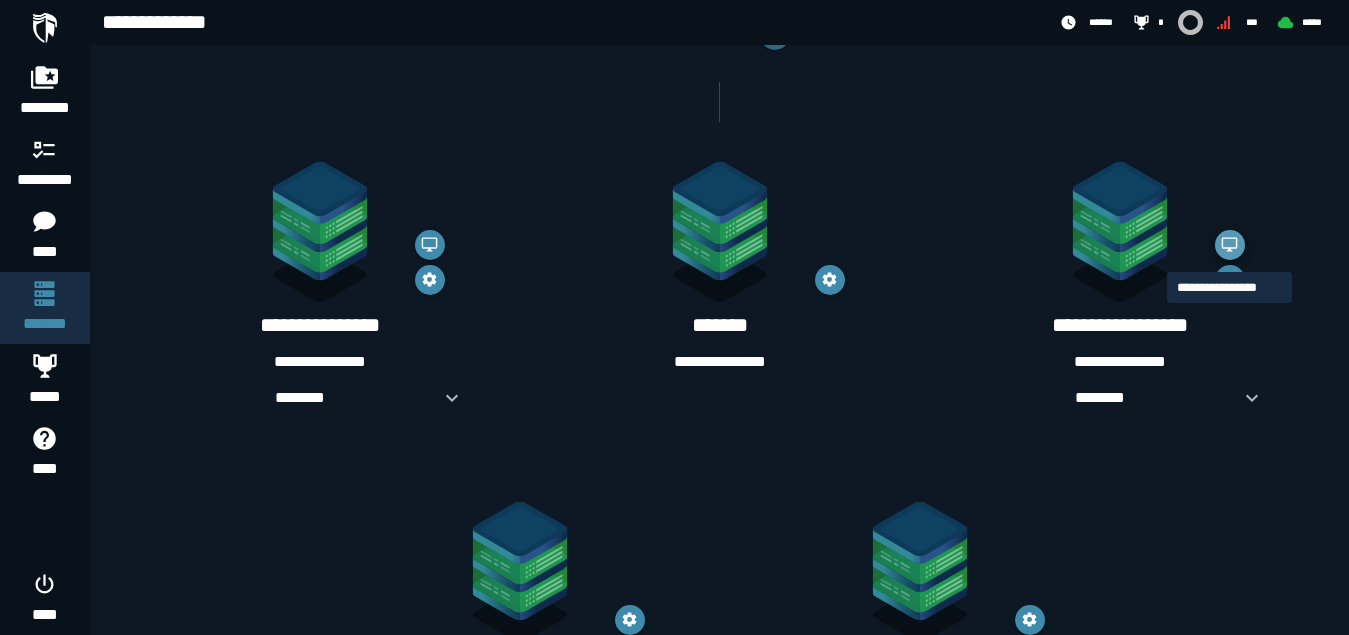 click at bounding box center (1230, 245) 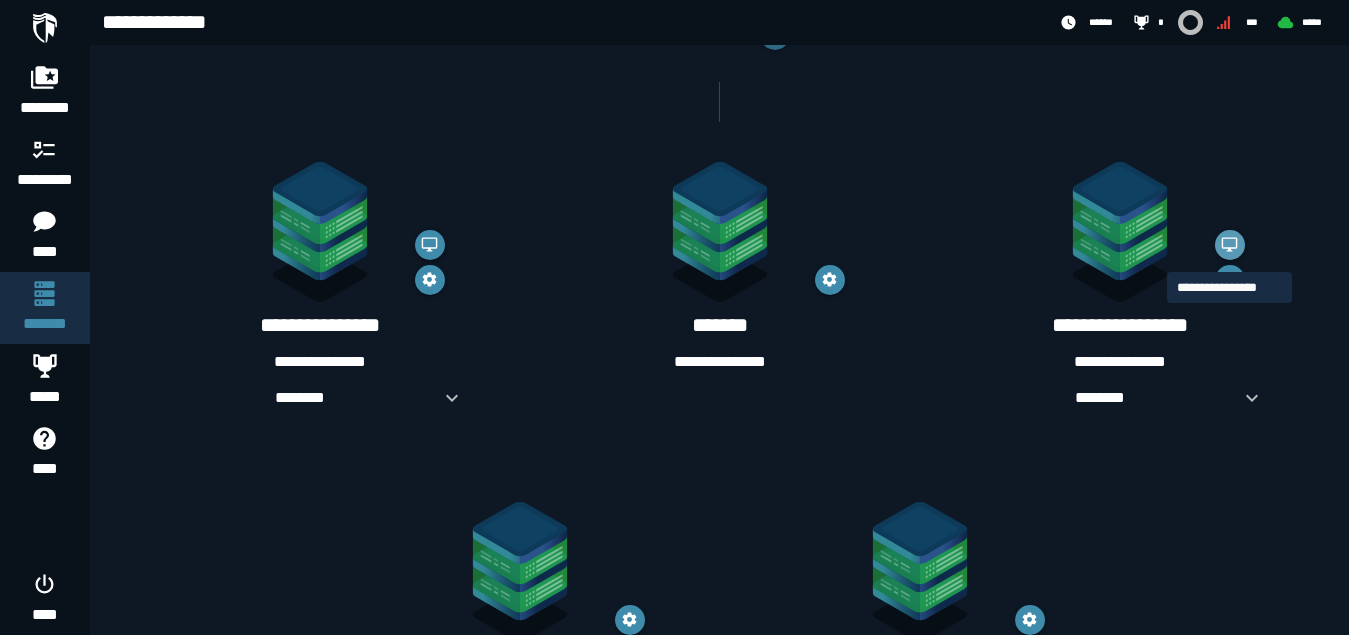 scroll, scrollTop: 0, scrollLeft: 0, axis: both 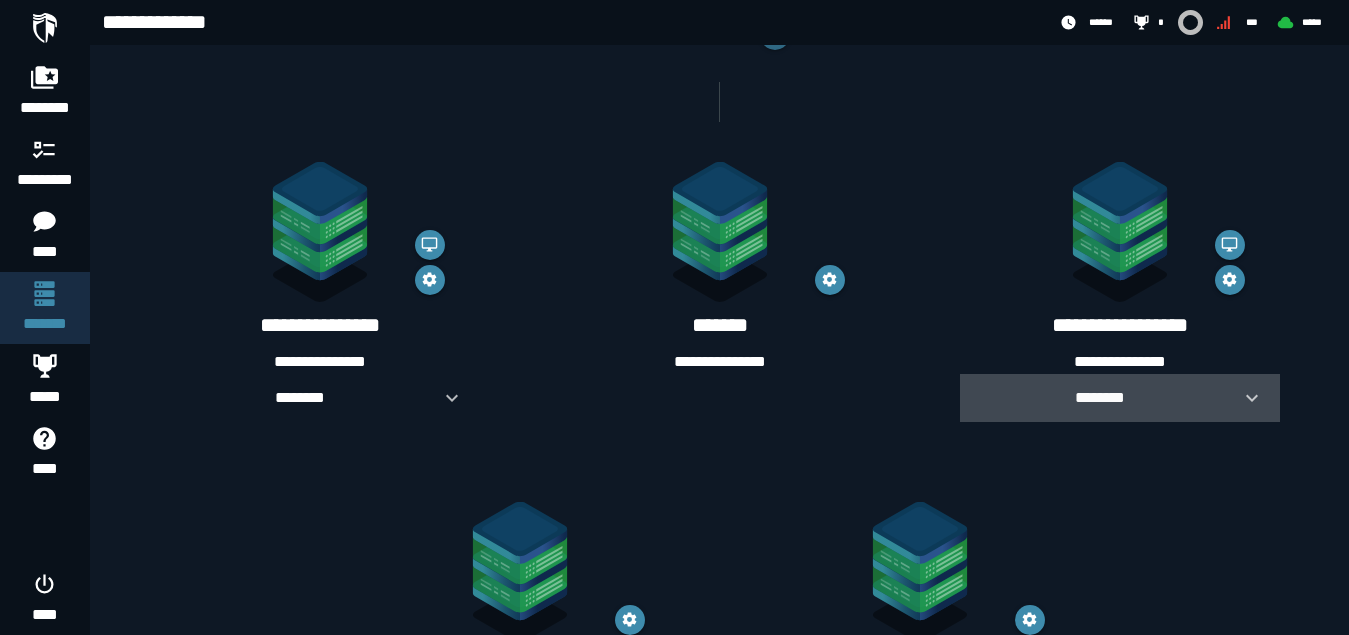 click on "********" at bounding box center (1100, 397) 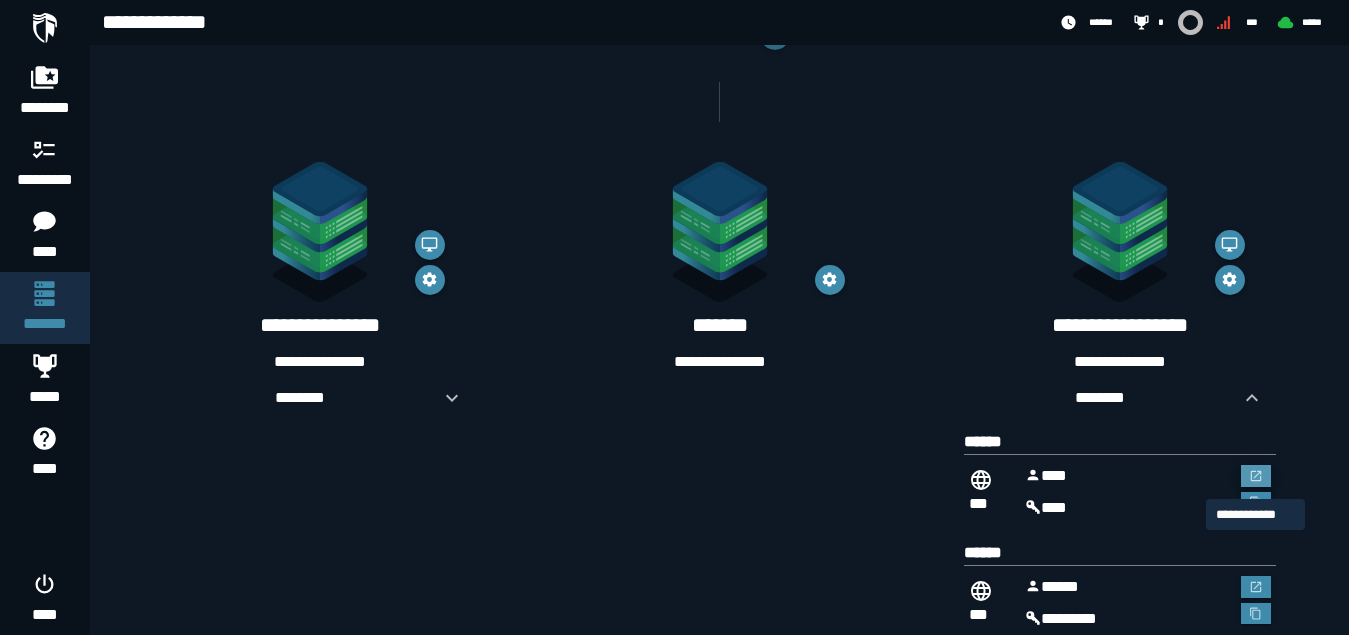 click 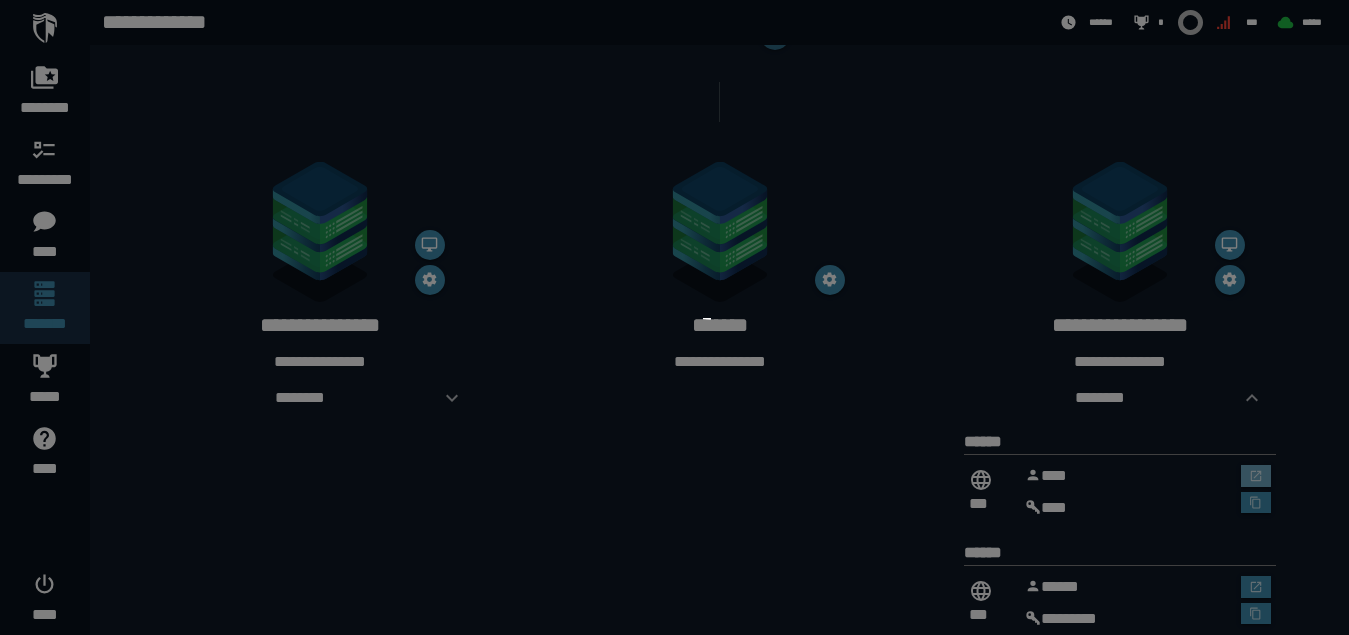 scroll, scrollTop: 0, scrollLeft: 0, axis: both 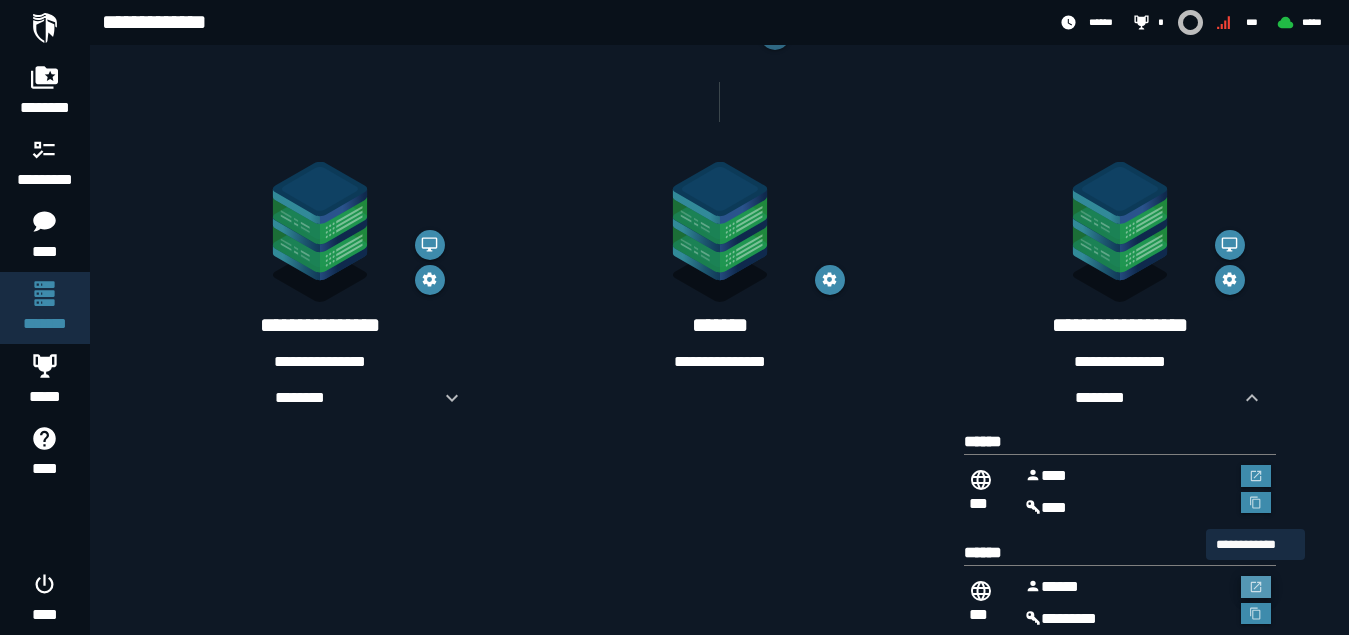 click 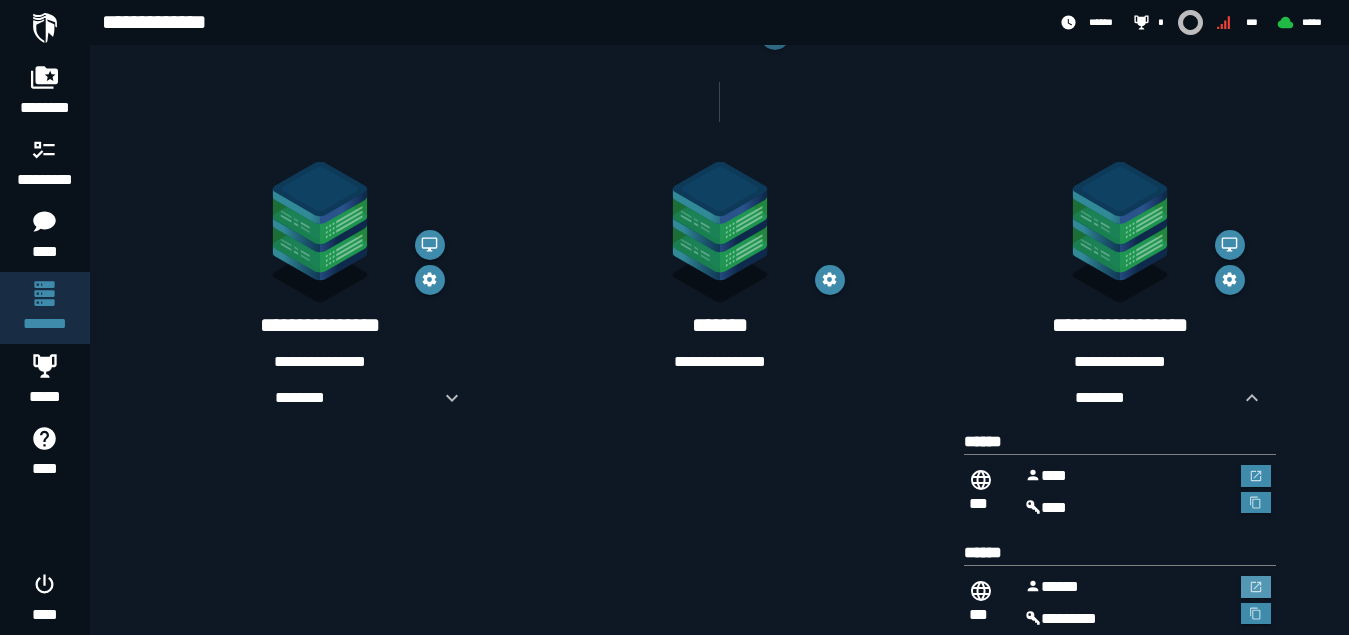 scroll, scrollTop: 281, scrollLeft: 0, axis: vertical 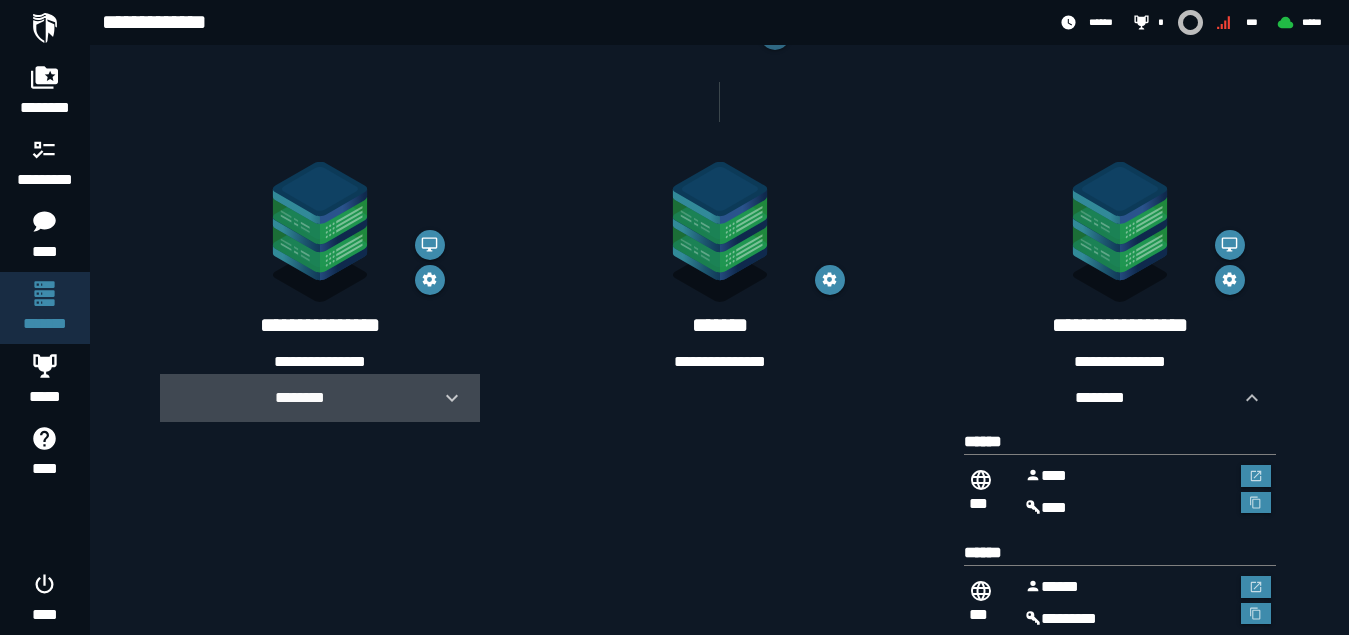 click 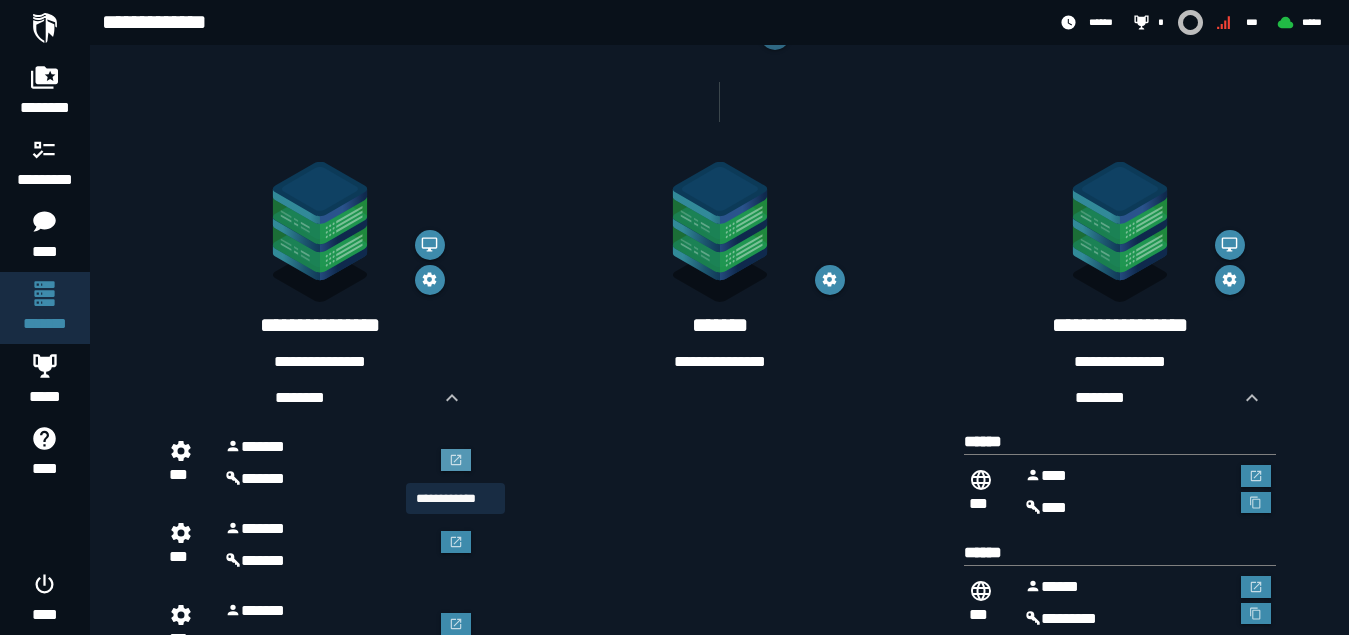 click 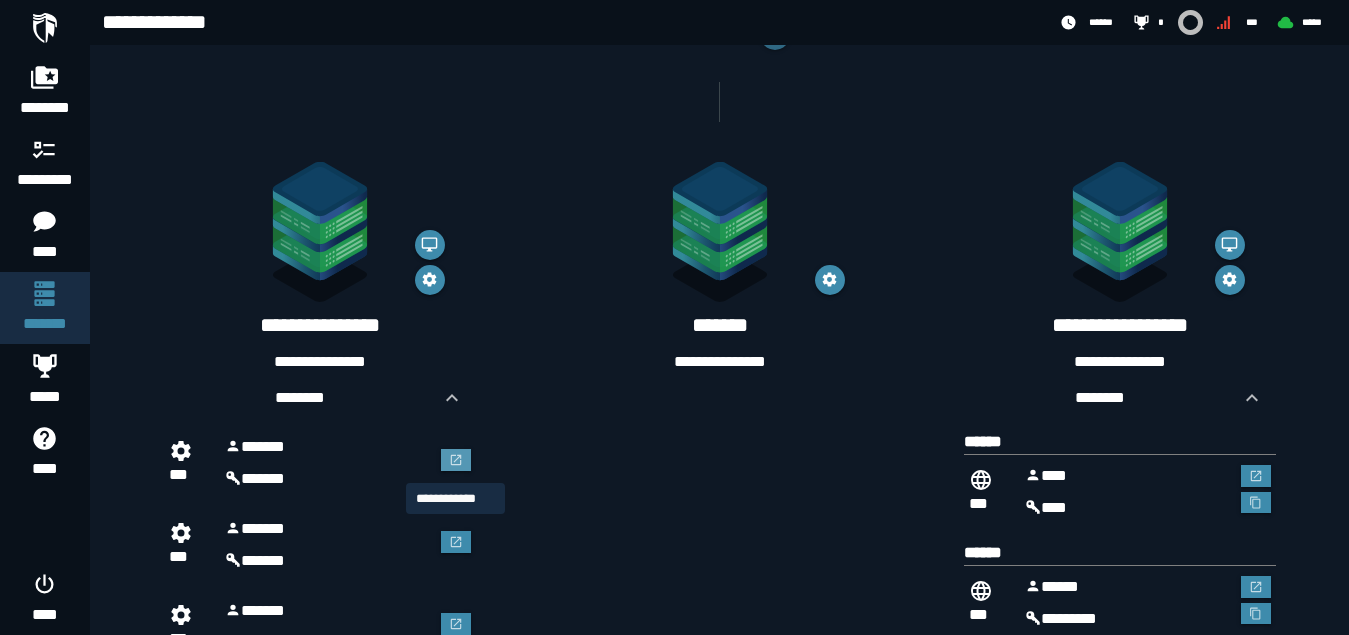 scroll, scrollTop: 0, scrollLeft: 0, axis: both 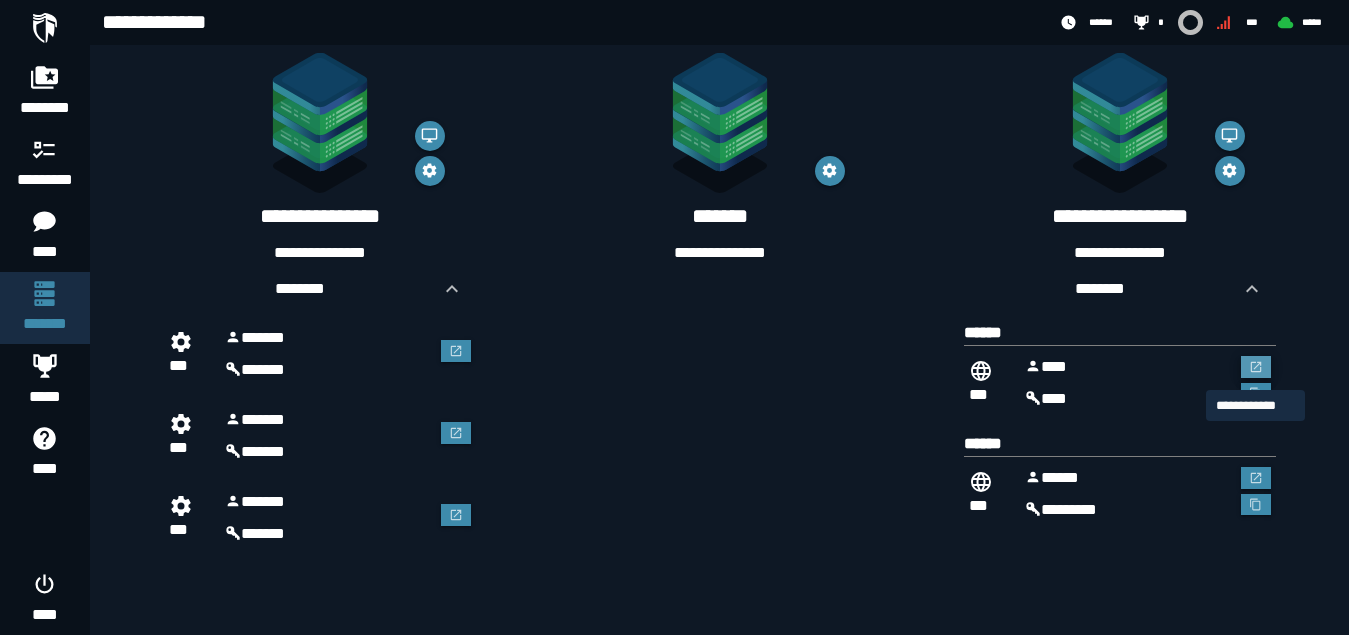 click 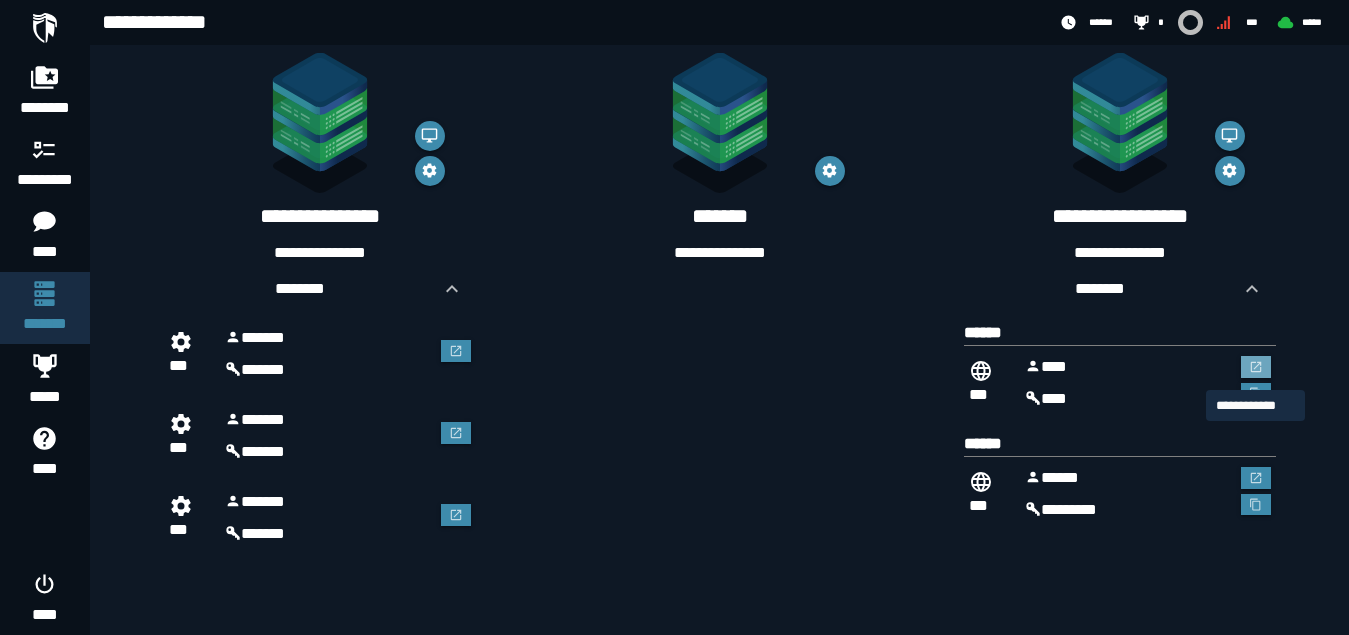 scroll, scrollTop: 0, scrollLeft: 0, axis: both 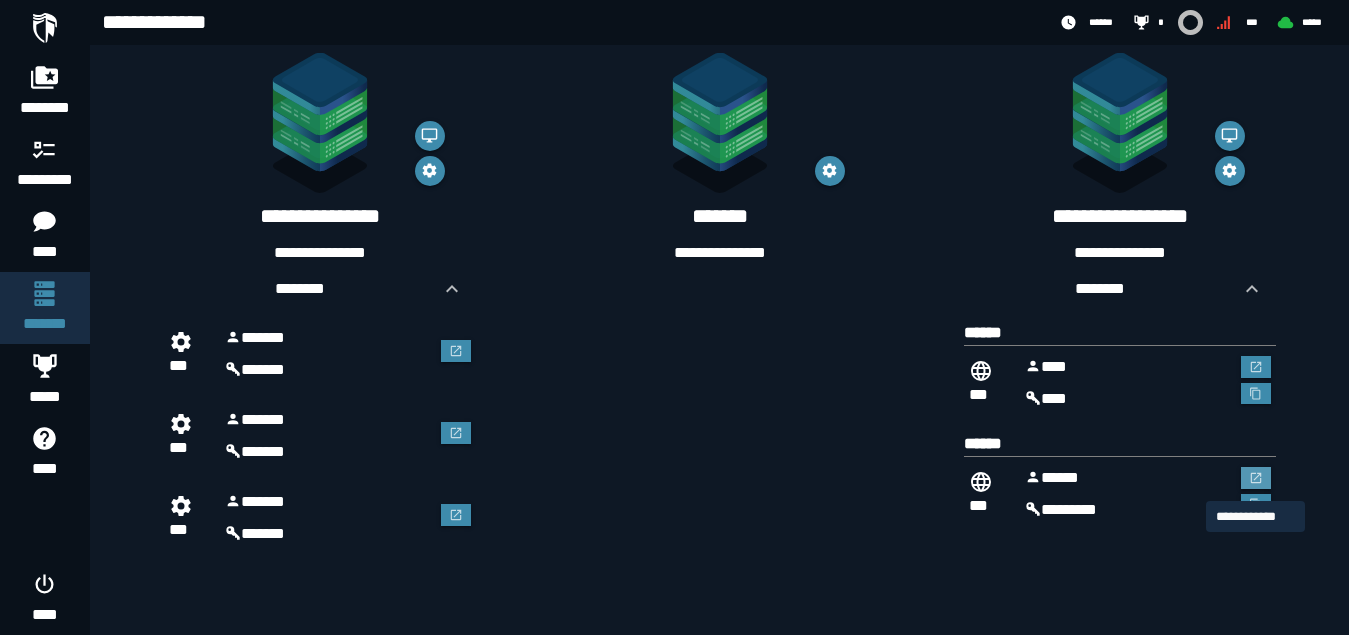 click 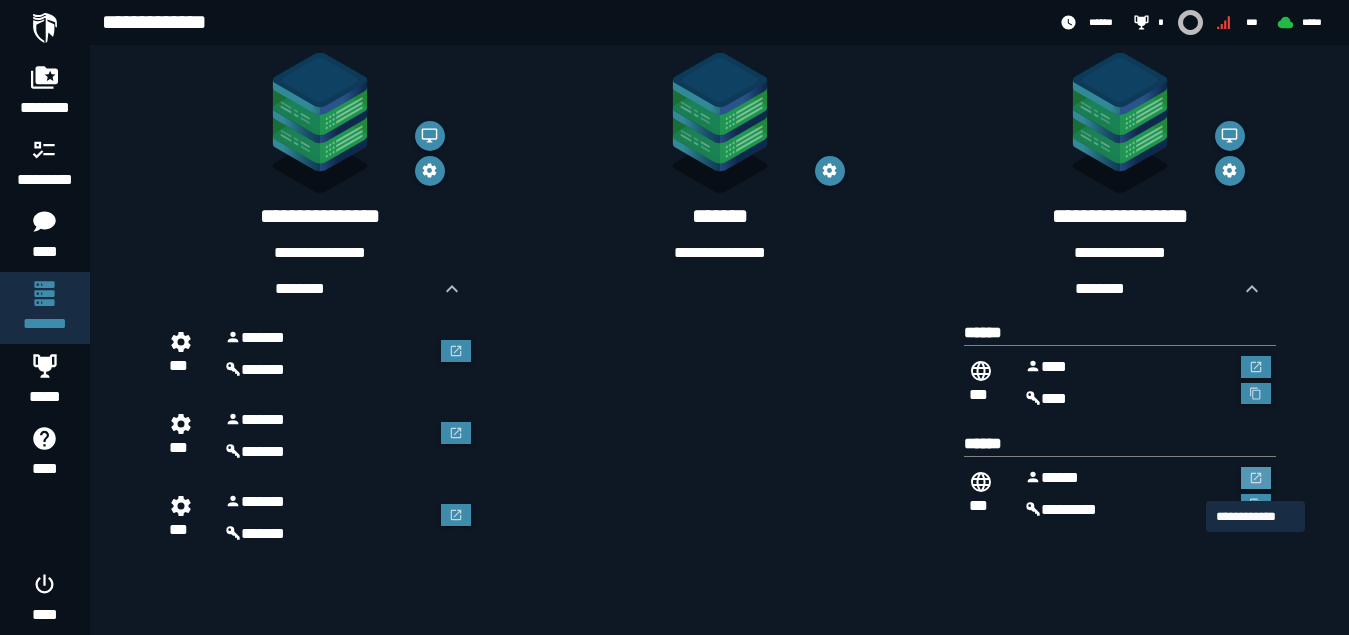 scroll, scrollTop: 0, scrollLeft: 0, axis: both 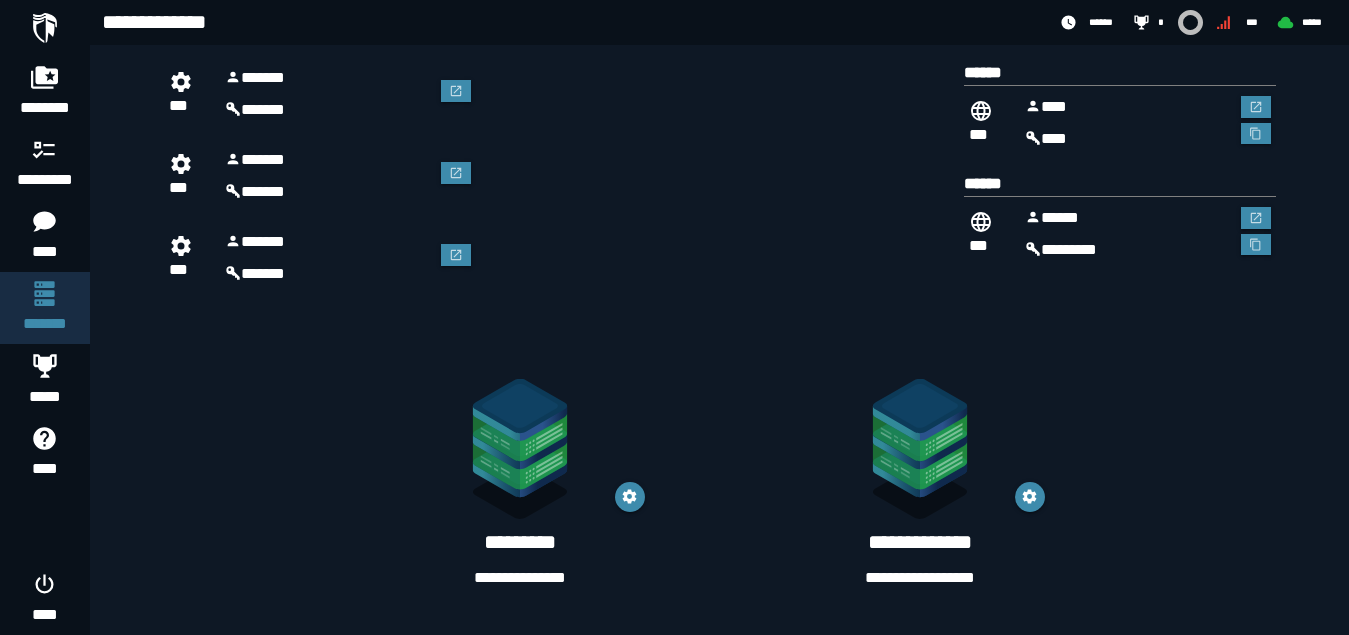 click on "**********" at bounding box center (520, 578) 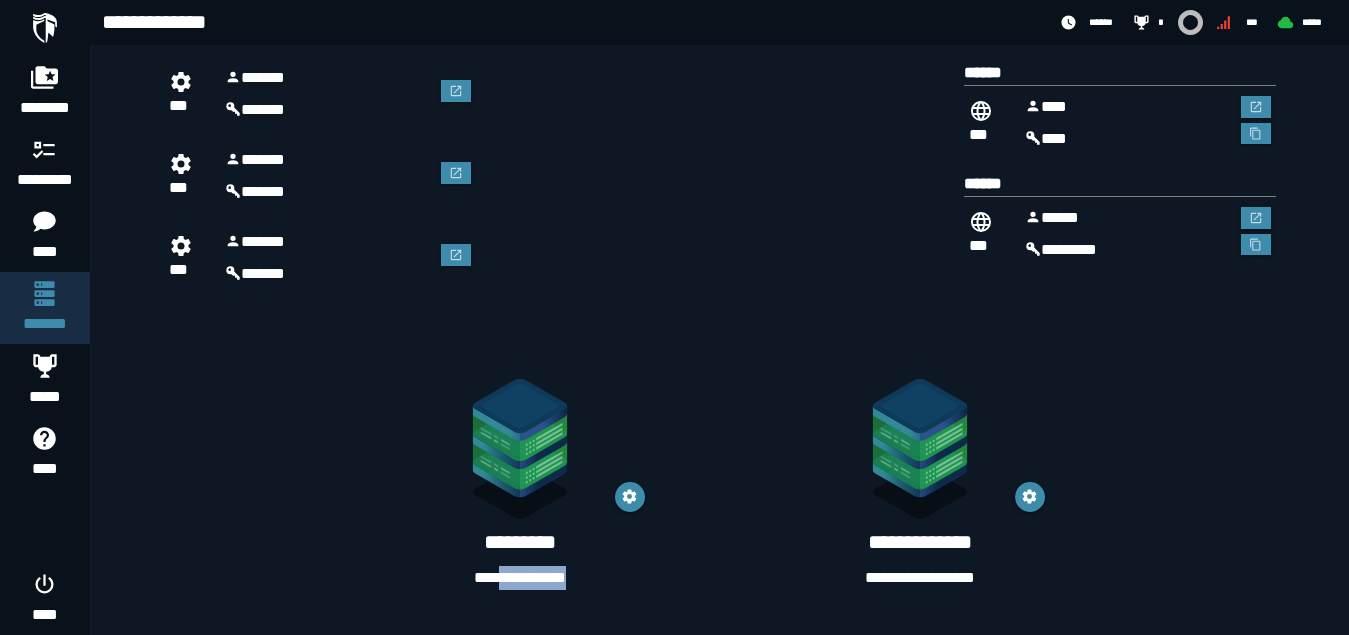 click on "**********" at bounding box center (520, 578) 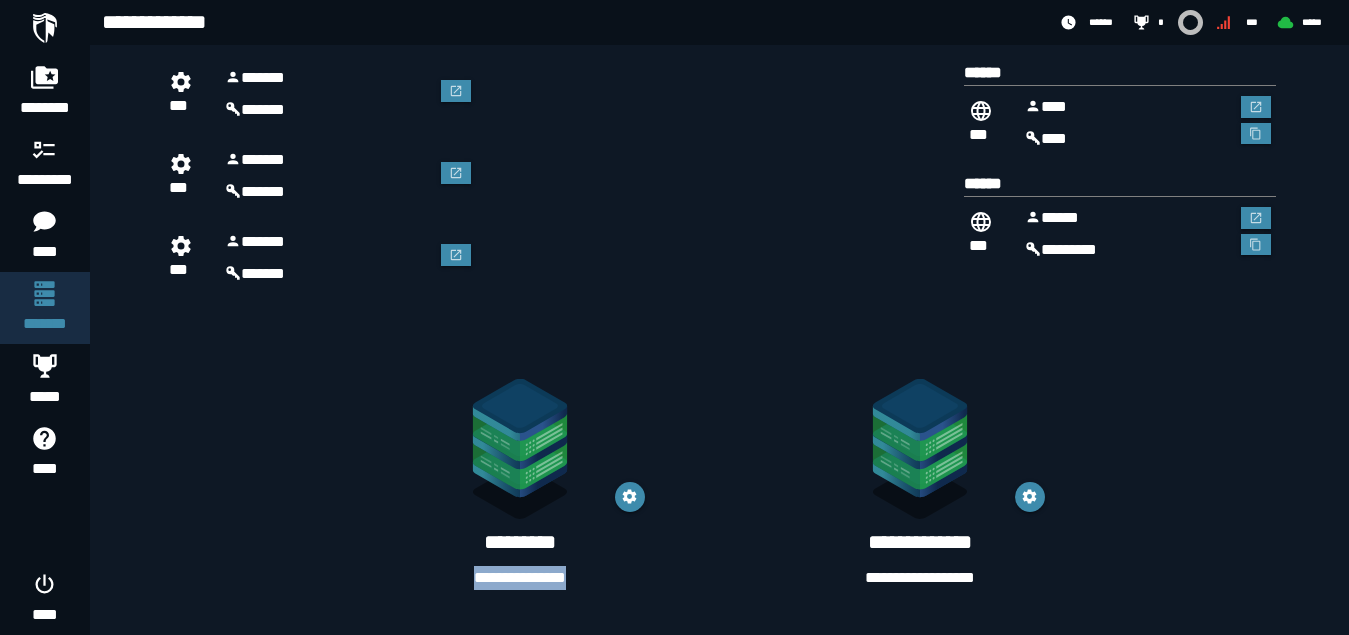 click on "**********" at bounding box center [520, 578] 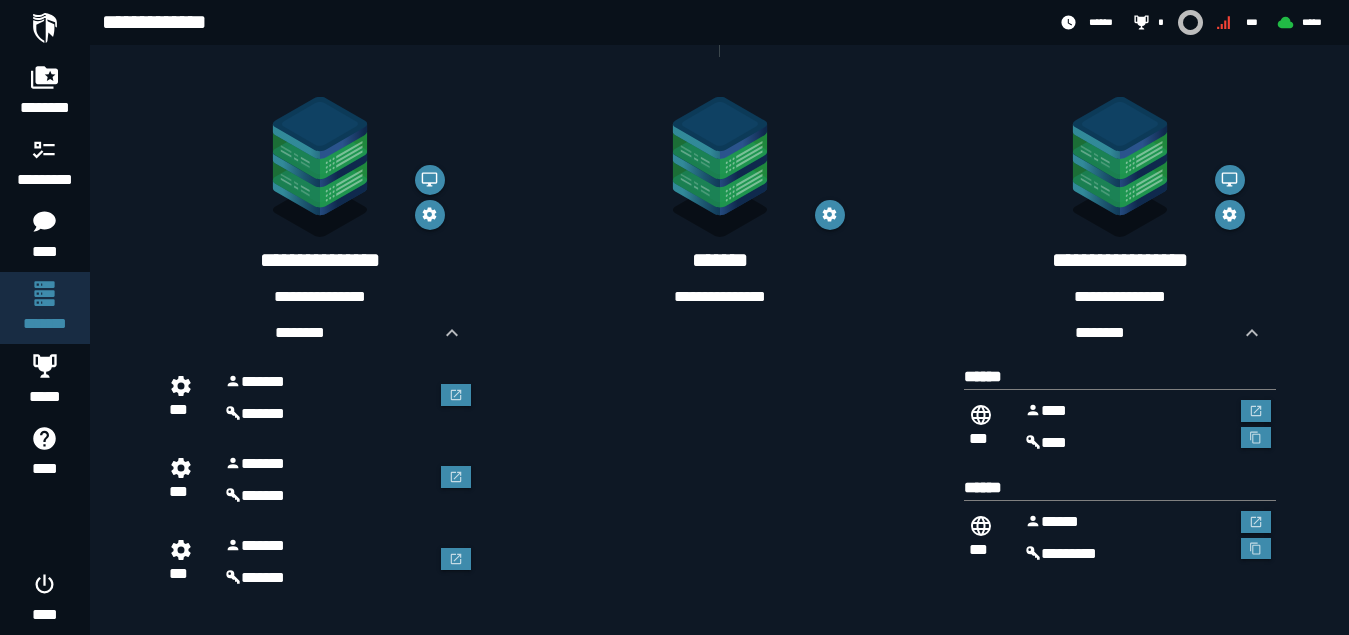 scroll, scrollTop: 237, scrollLeft: 0, axis: vertical 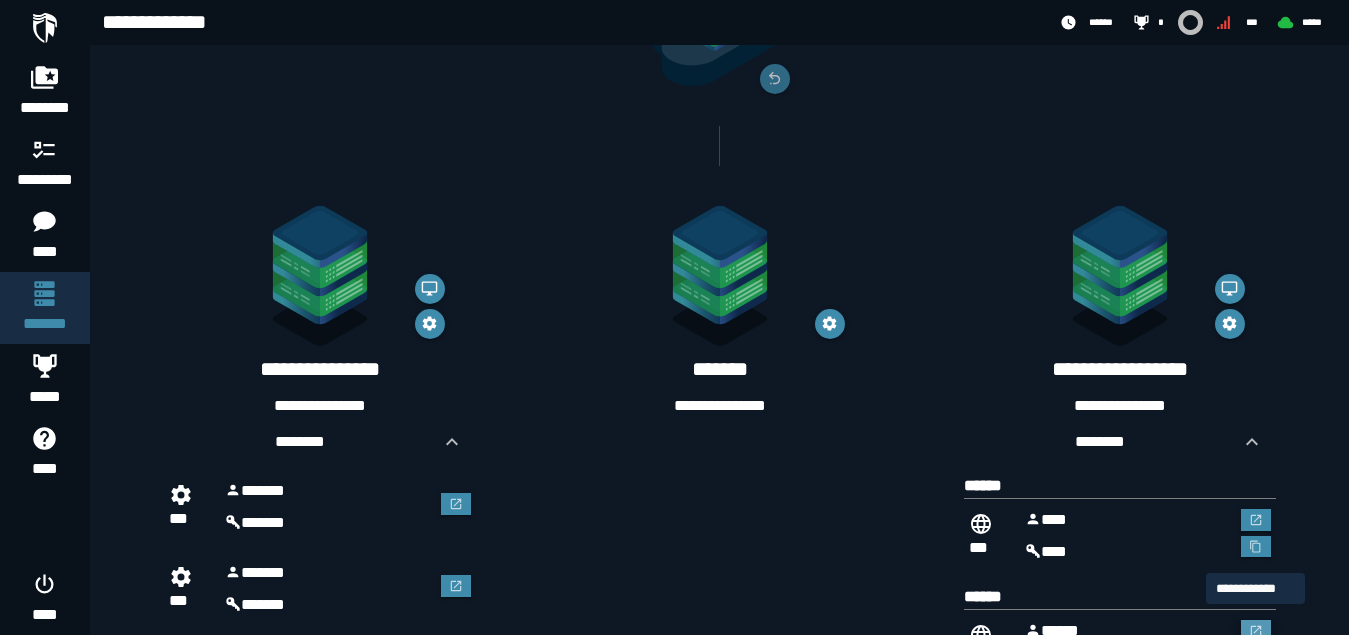 click at bounding box center [1256, 631] 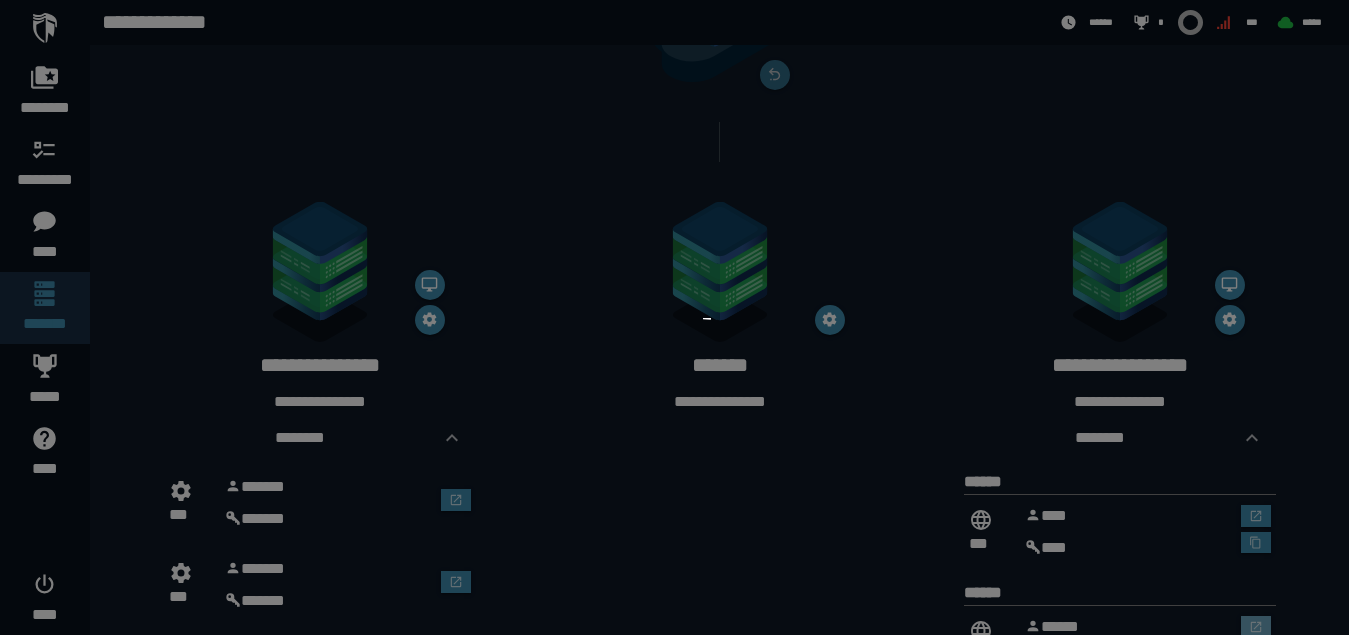 scroll, scrollTop: 0, scrollLeft: 0, axis: both 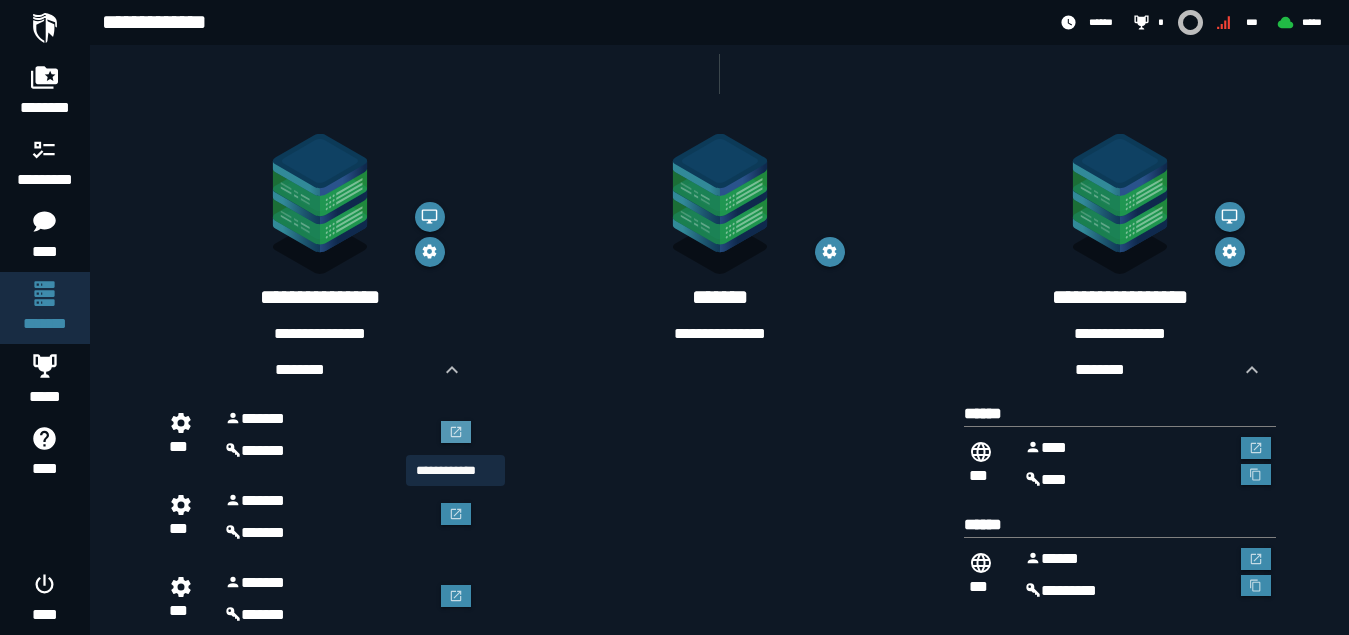 click 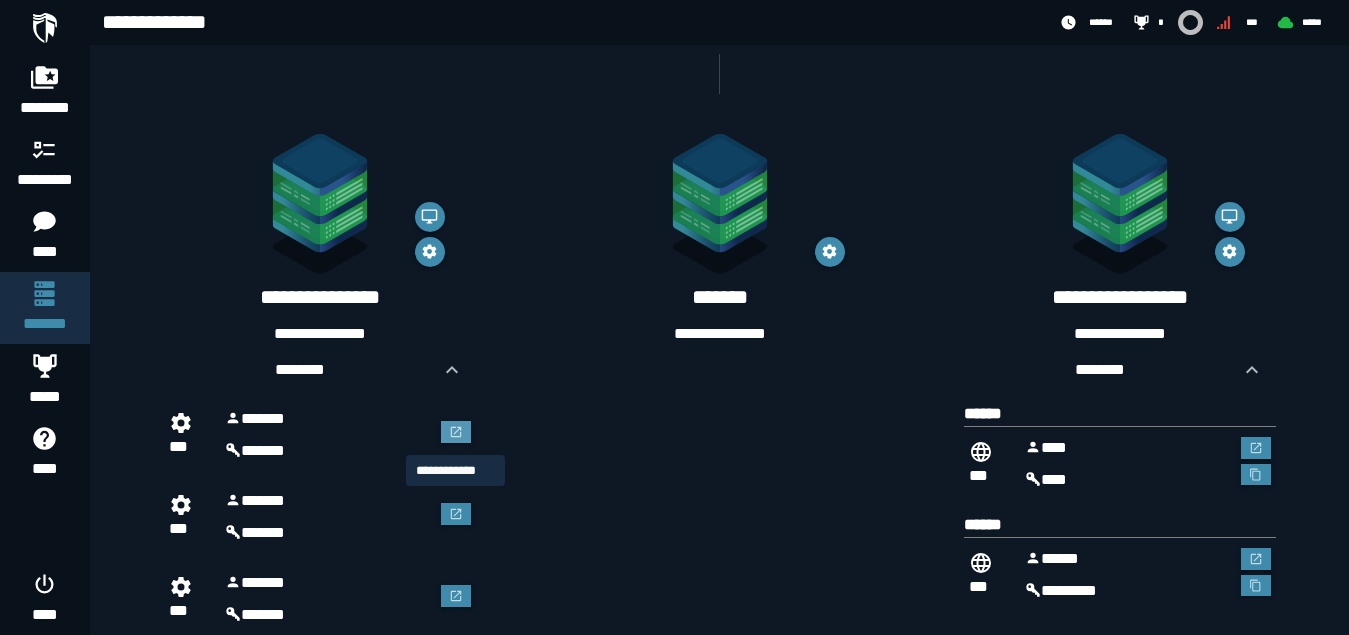 scroll, scrollTop: 0, scrollLeft: 0, axis: both 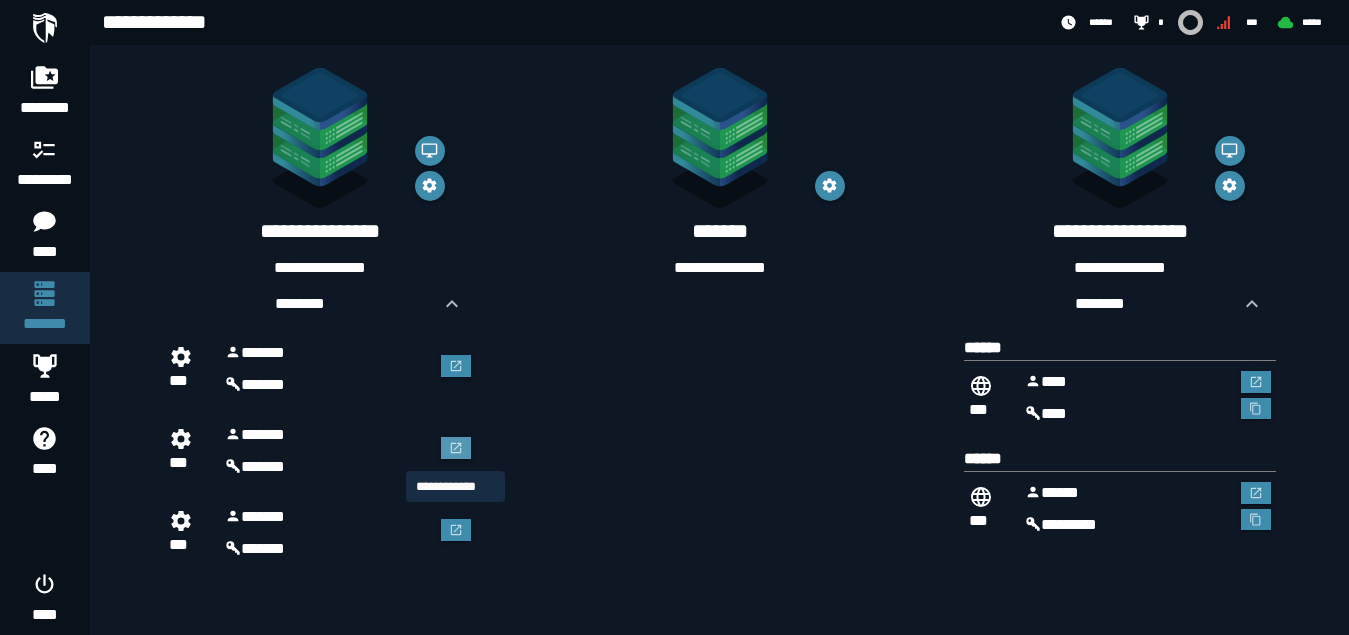 click 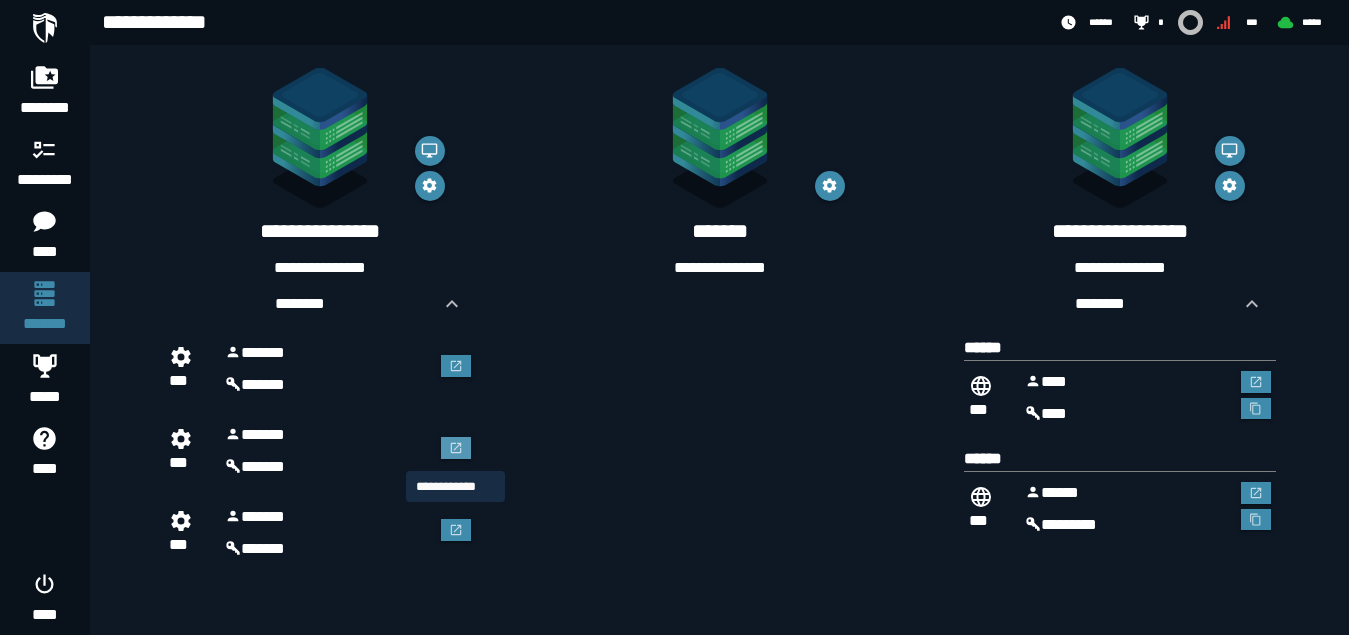 scroll, scrollTop: 0, scrollLeft: 0, axis: both 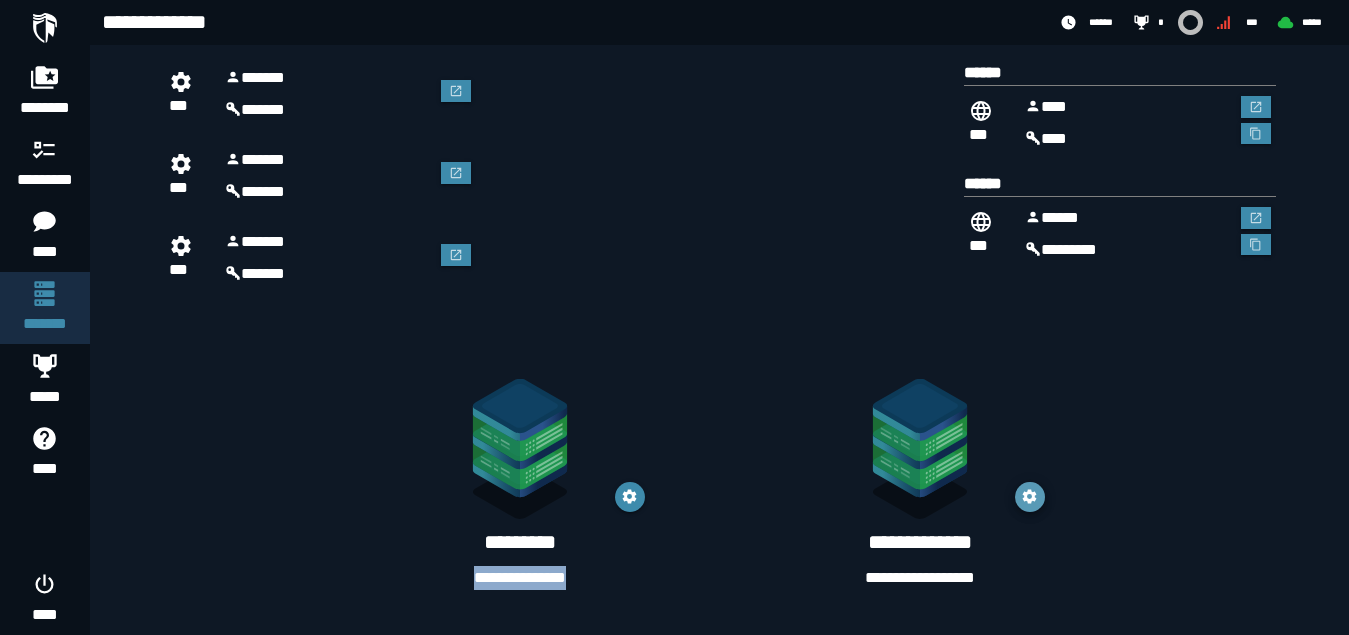 click 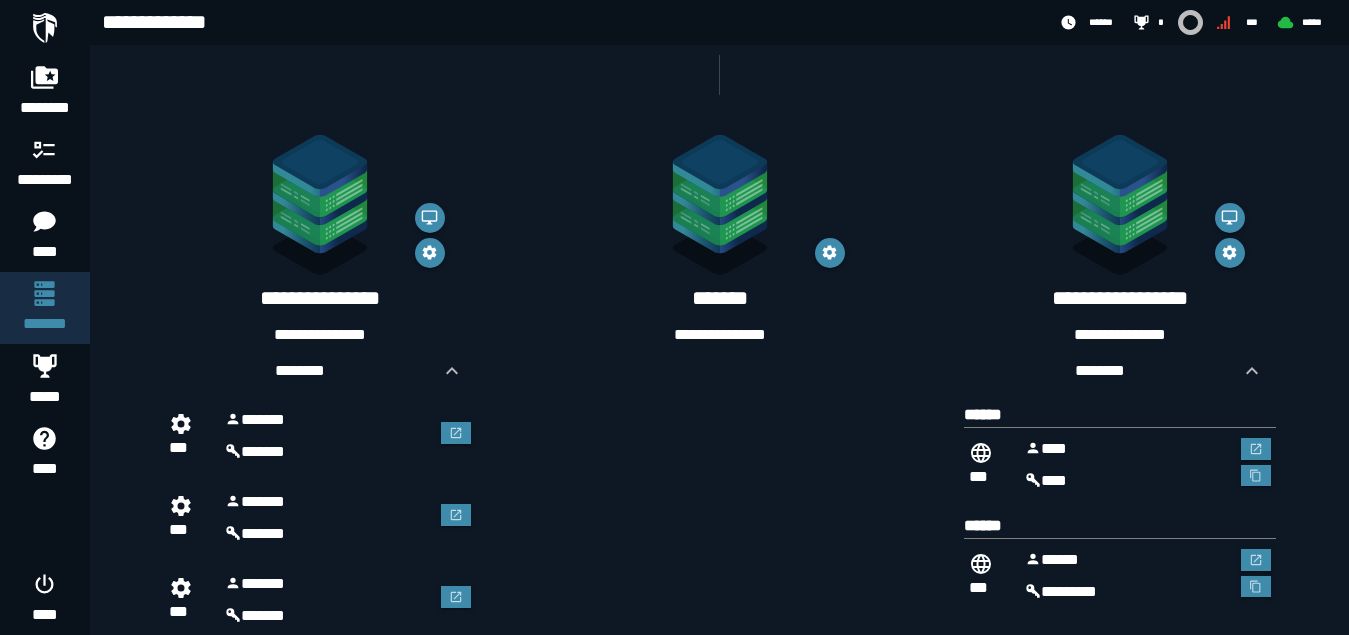 scroll, scrollTop: 263, scrollLeft: 0, axis: vertical 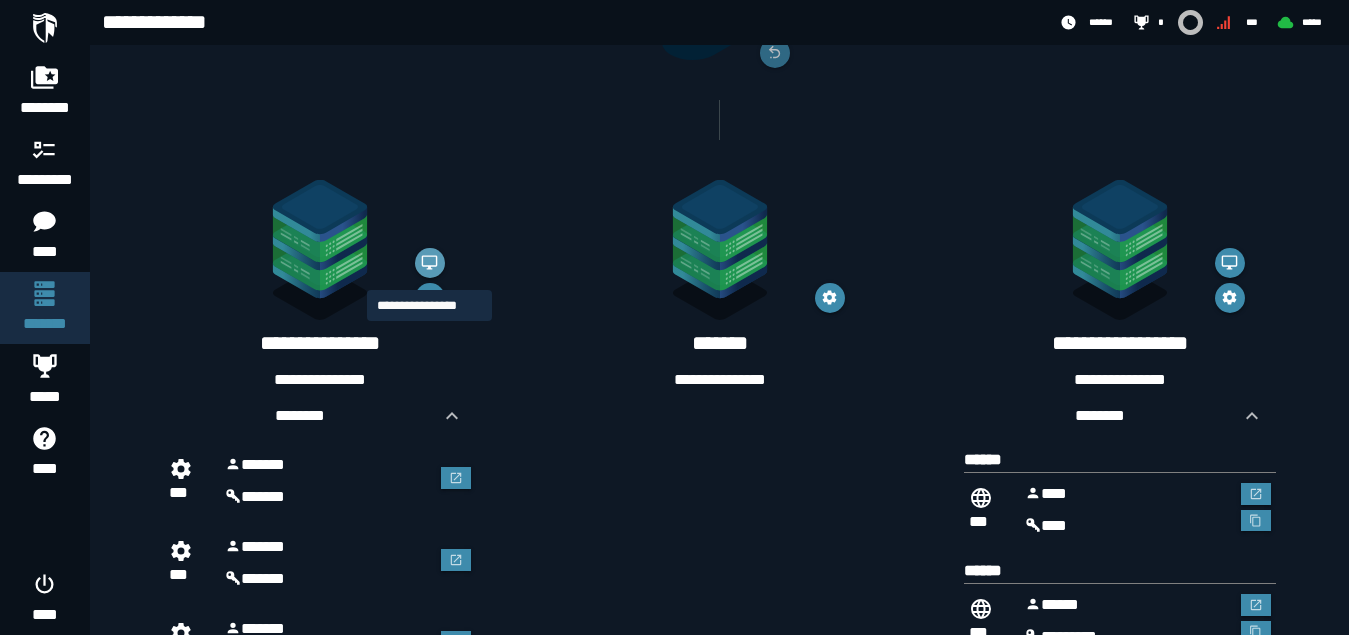 click 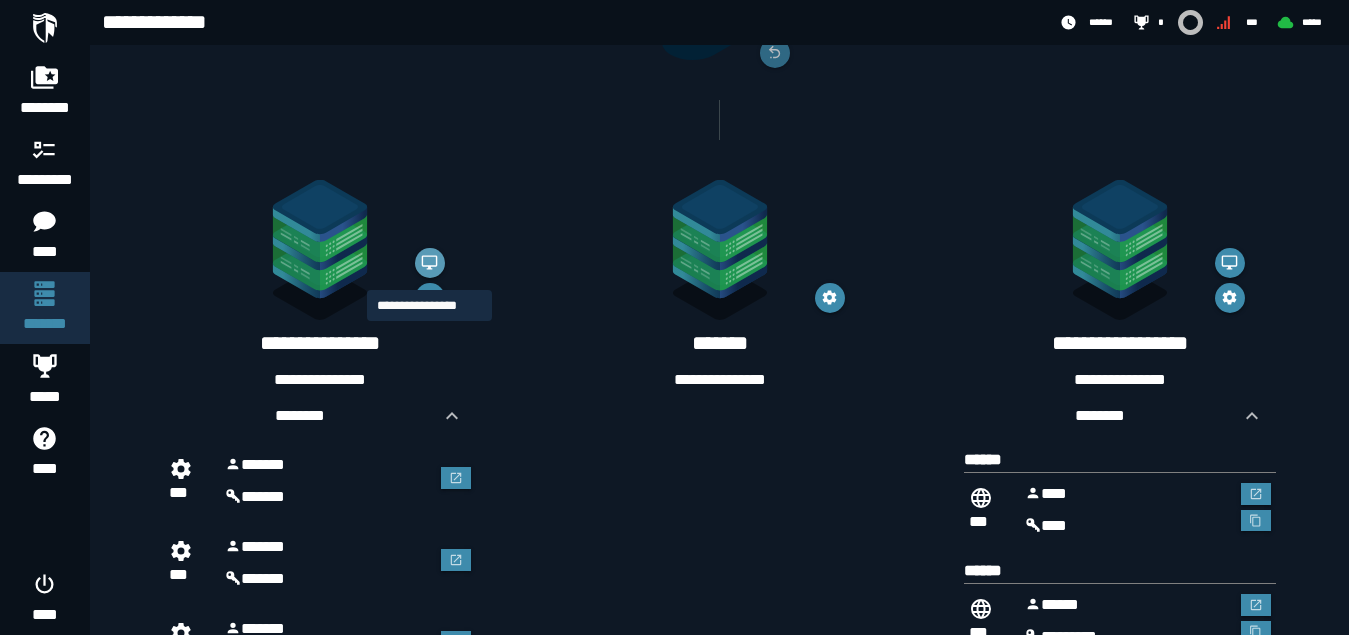 scroll, scrollTop: 0, scrollLeft: 0, axis: both 